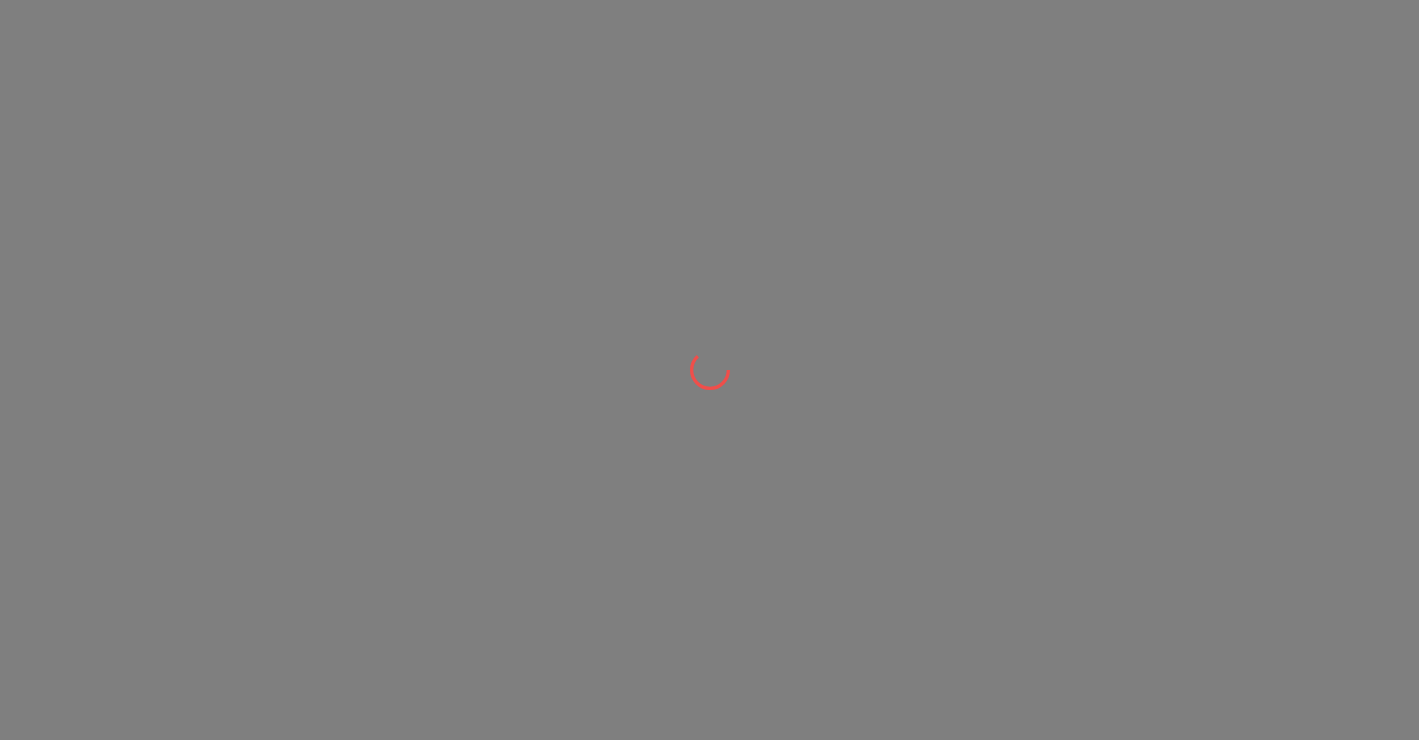 scroll, scrollTop: 0, scrollLeft: 0, axis: both 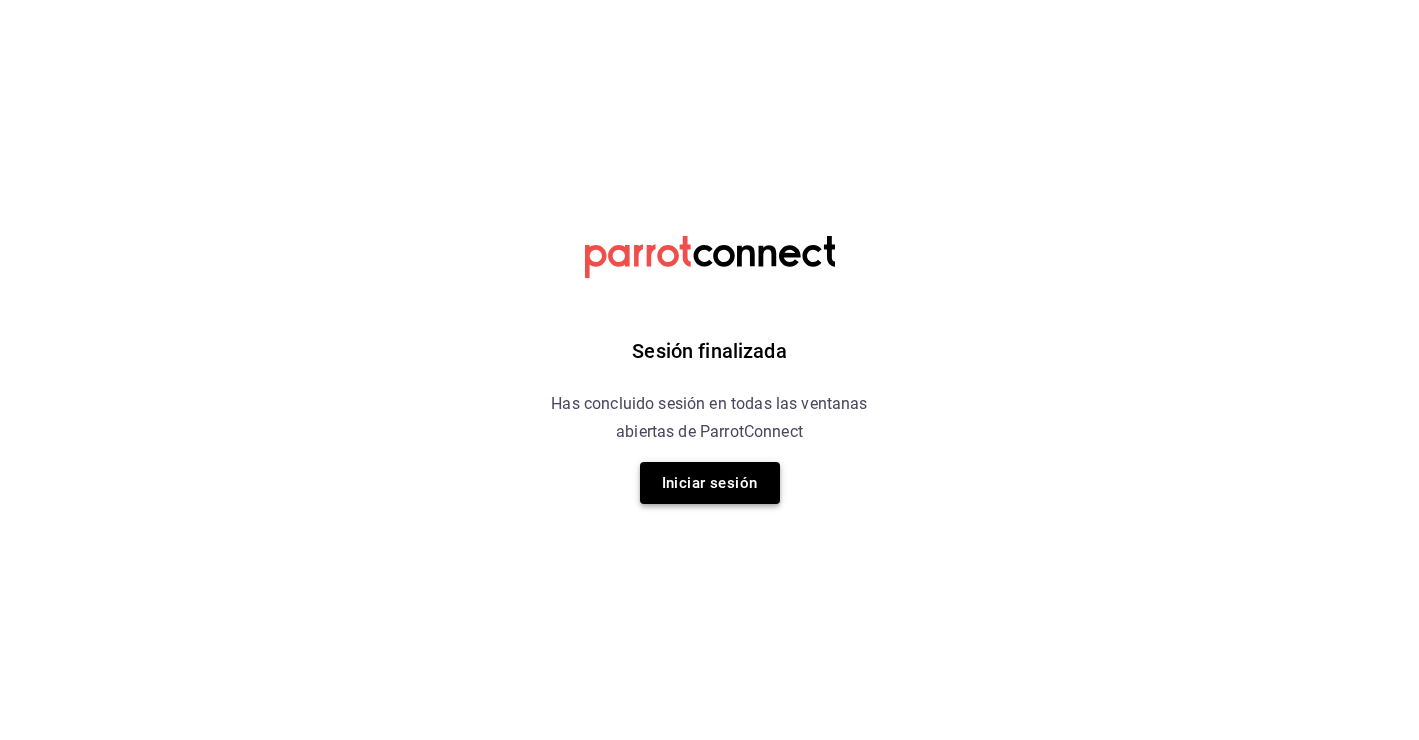 click on "Iniciar sesión" at bounding box center (710, 483) 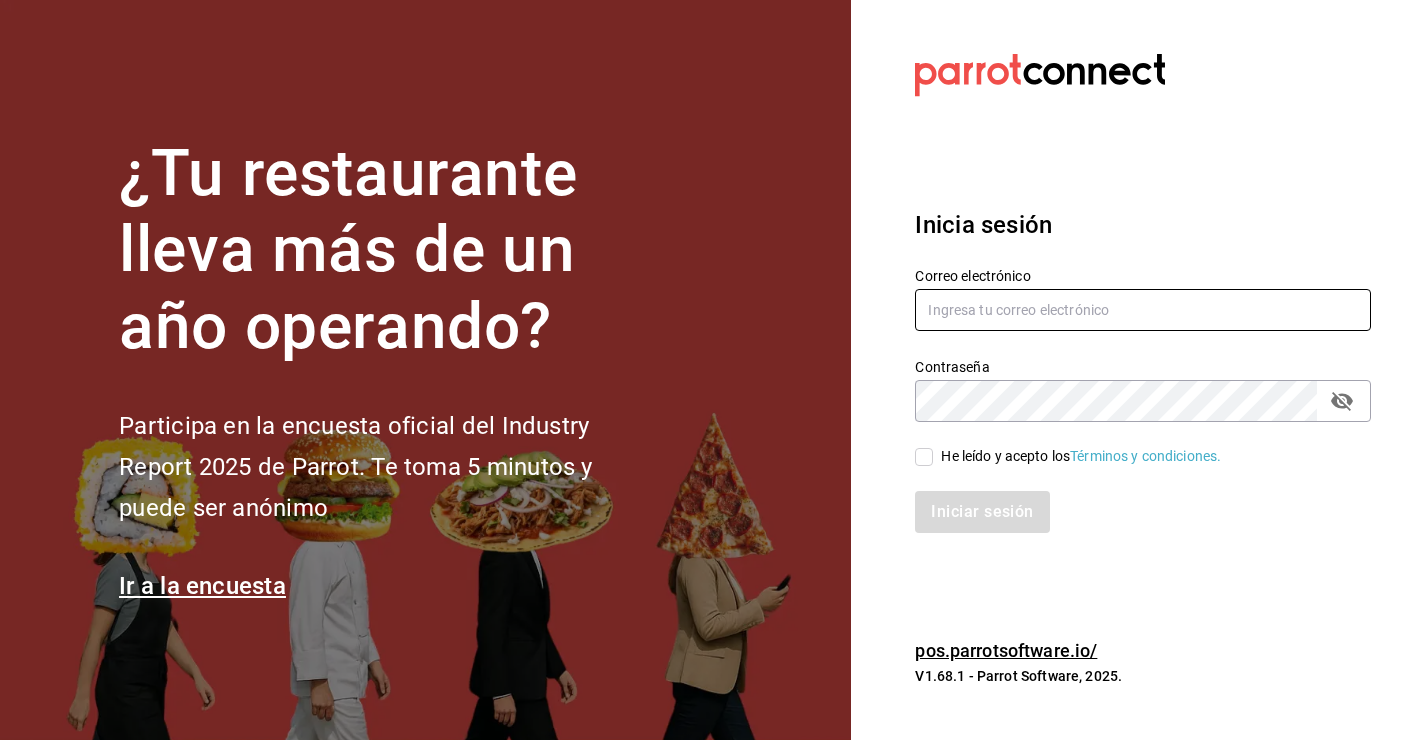 type on "[USERNAME]@[DOMAIN].com" 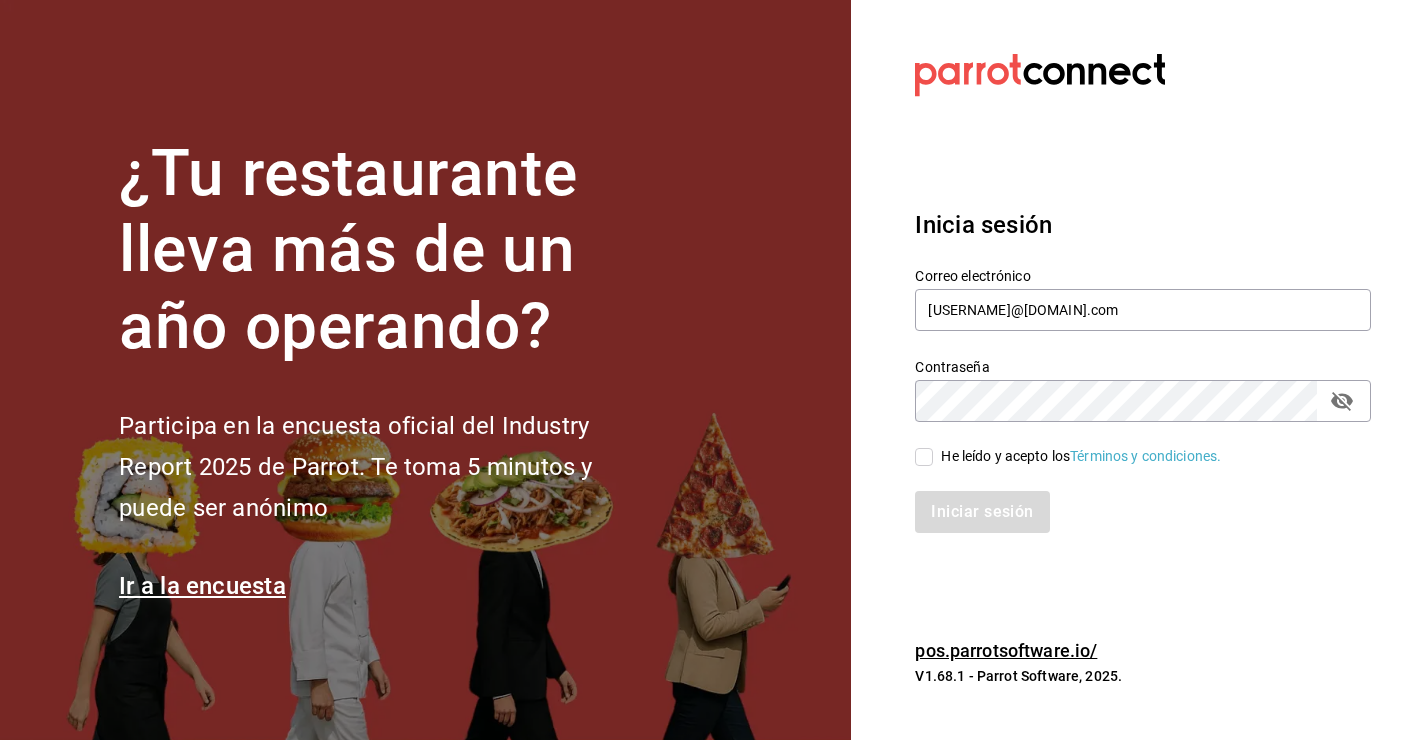 click on "He leído y acepto los  Términos y condiciones." at bounding box center [924, 457] 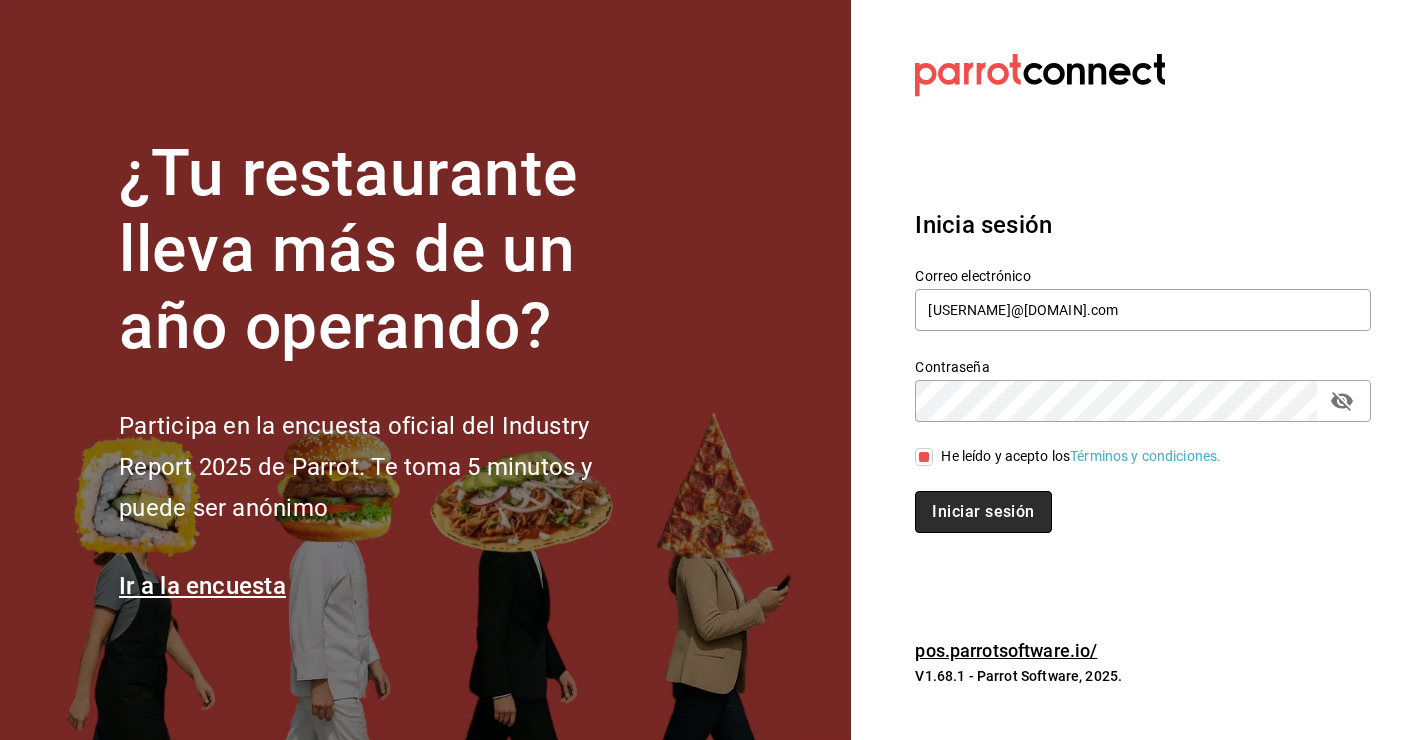 click on "Iniciar sesión" at bounding box center [983, 512] 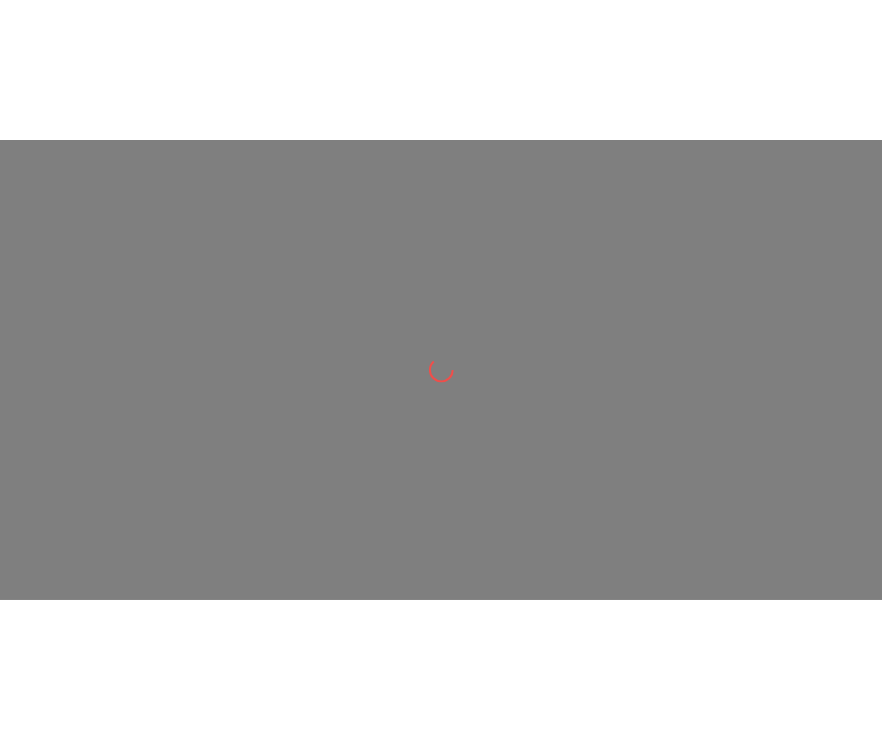 scroll, scrollTop: 0, scrollLeft: 0, axis: both 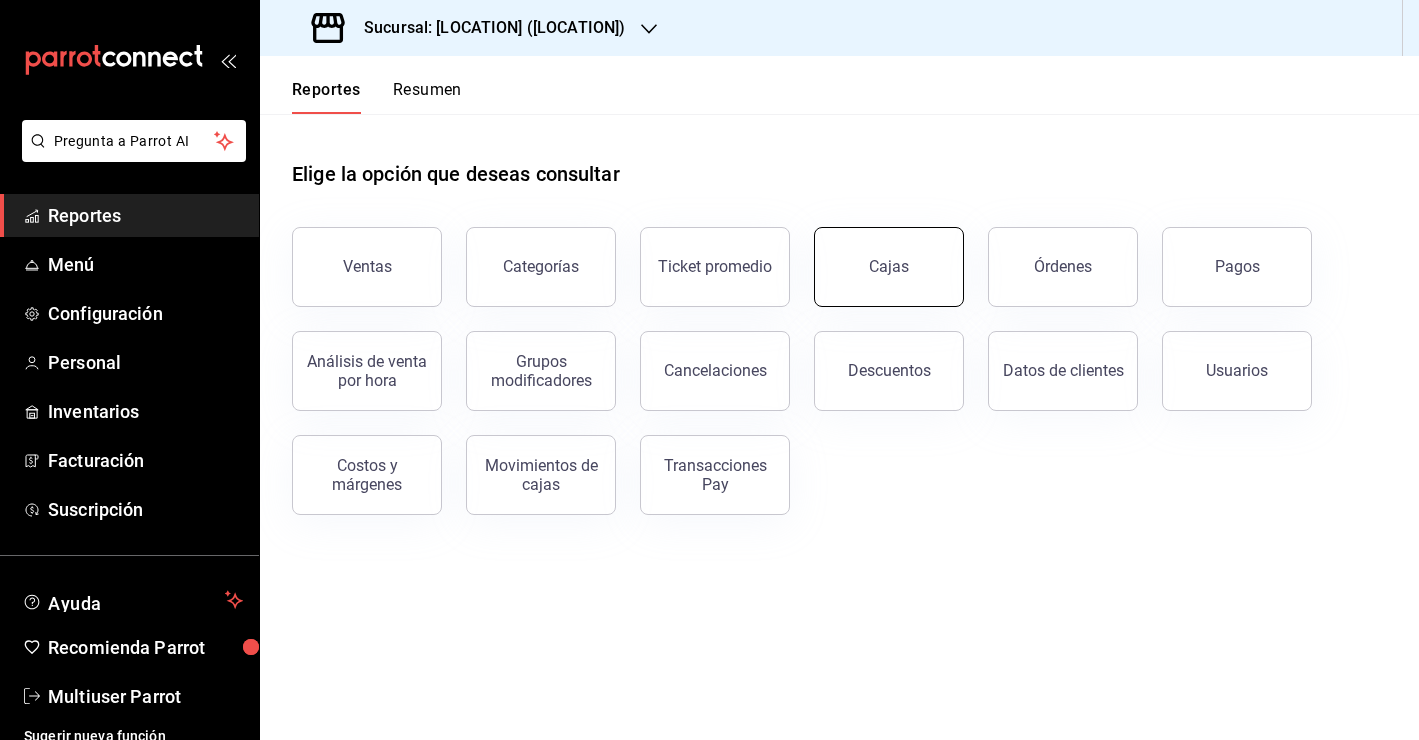 click on "Cajas" at bounding box center (889, 267) 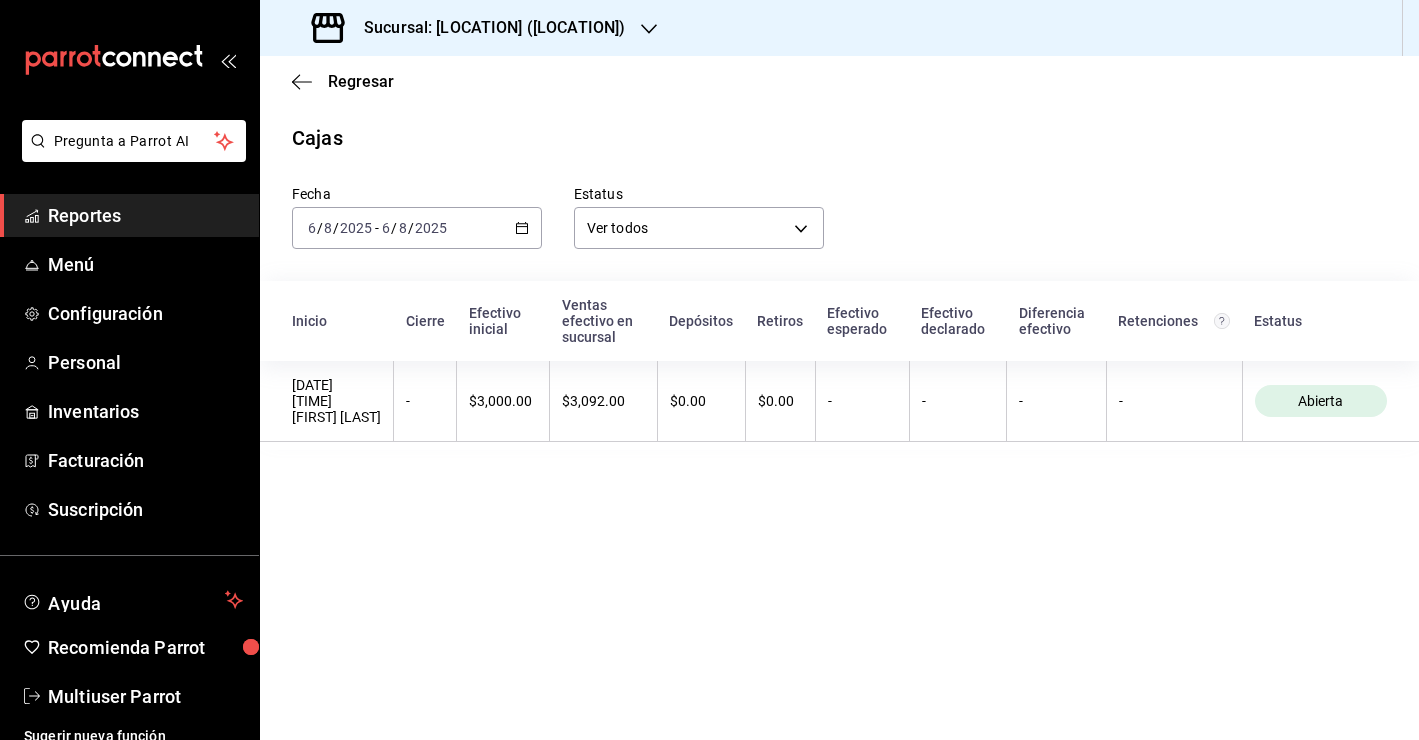 click 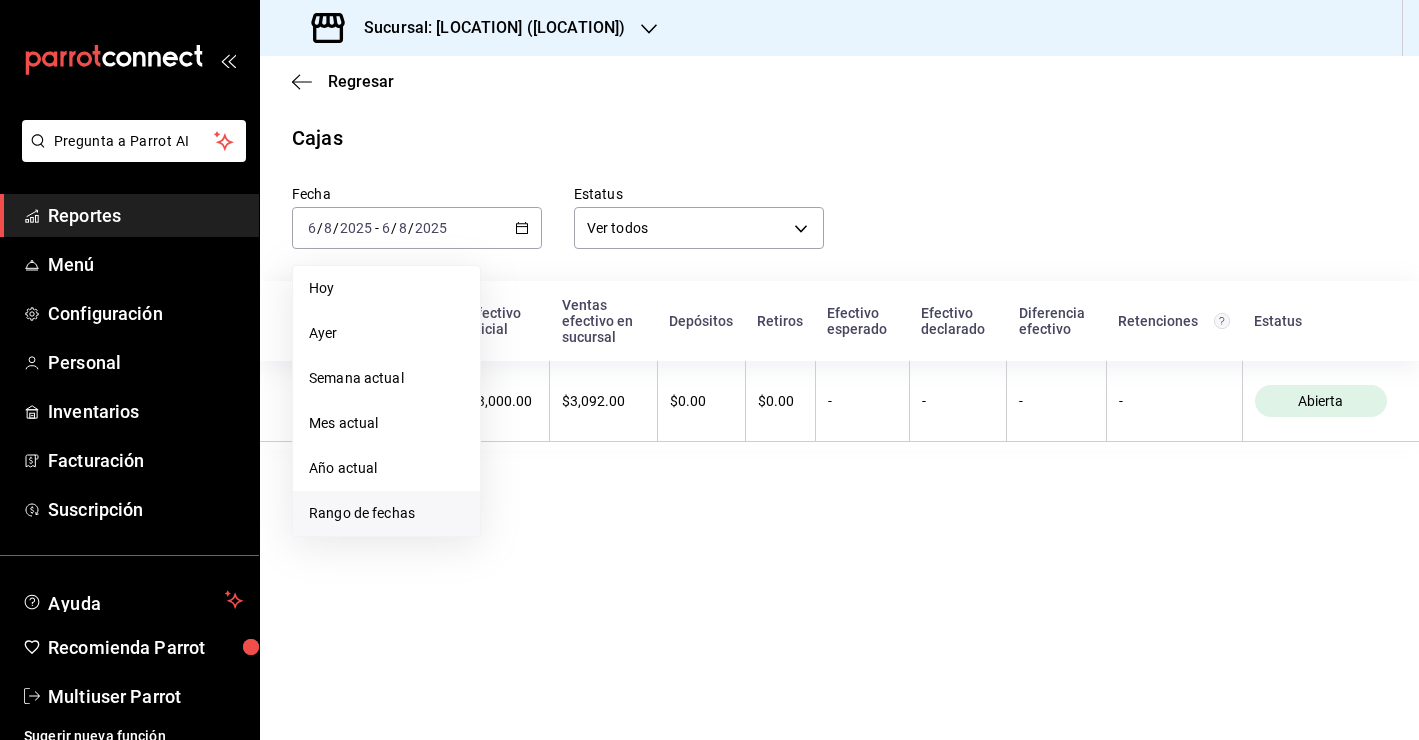 click on "Rango de fechas" at bounding box center [386, 513] 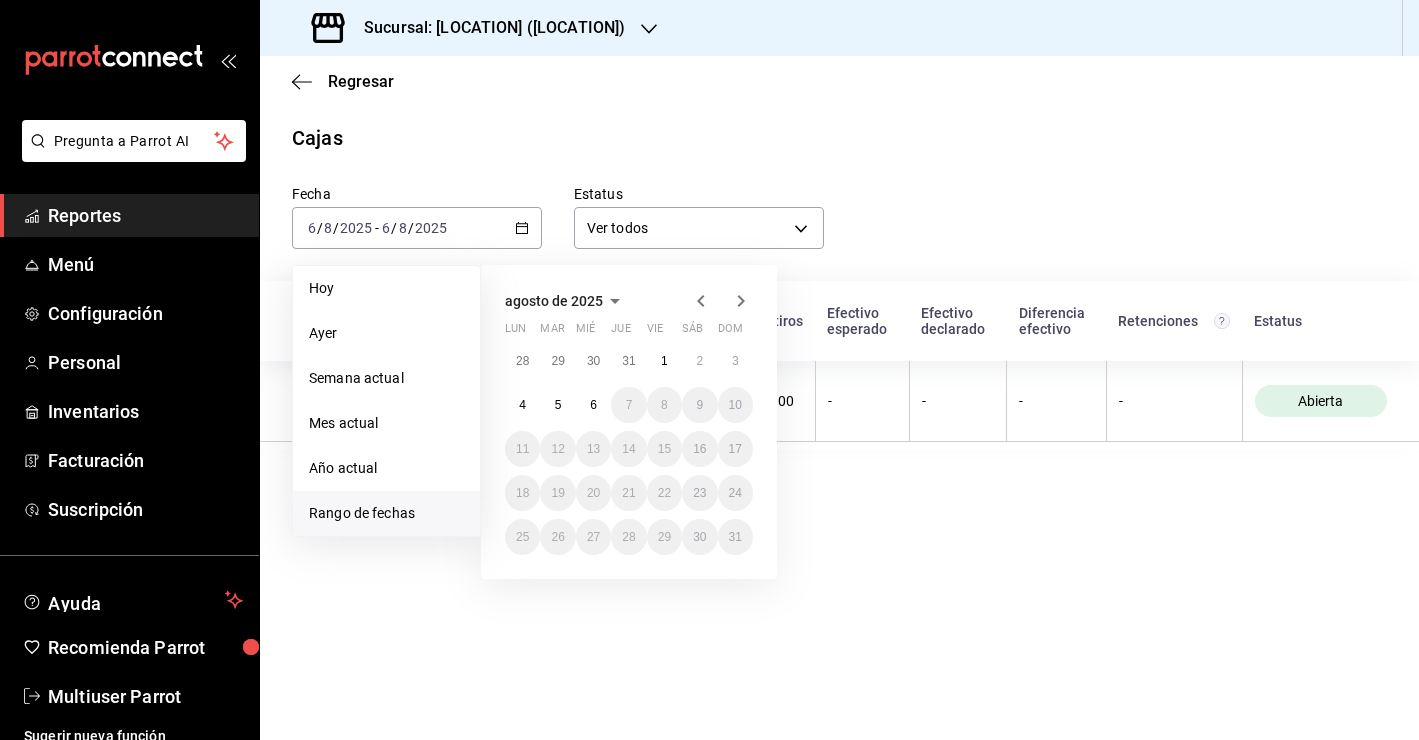 click 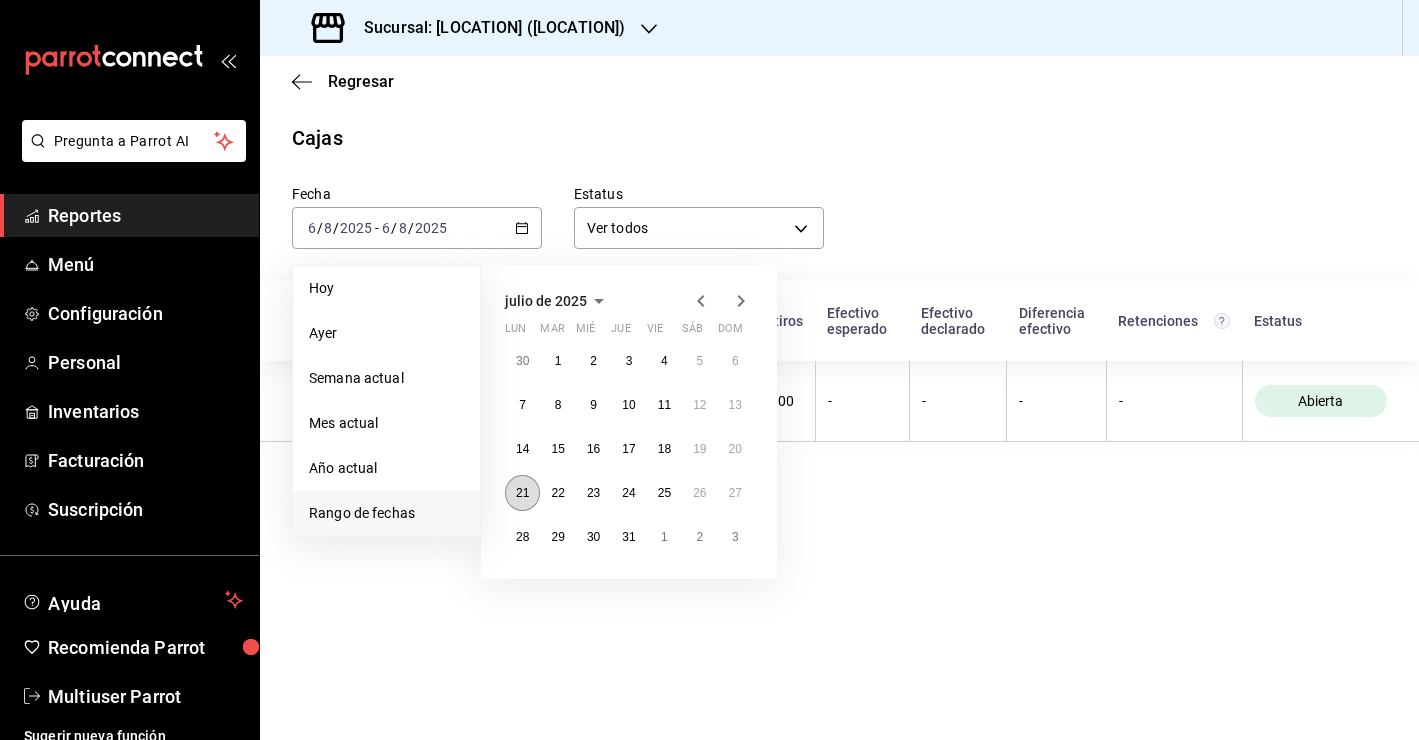 click on "21" at bounding box center (522, 493) 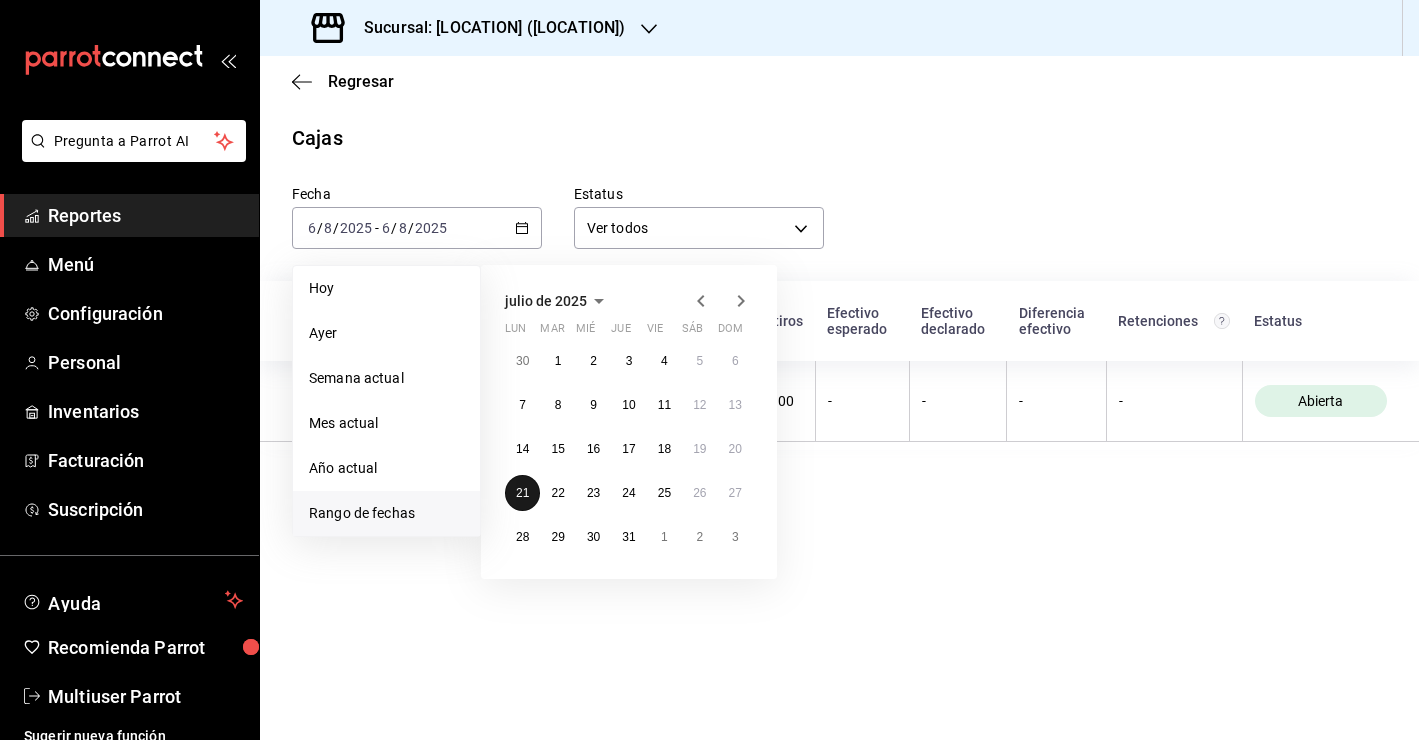 click on "21" at bounding box center (522, 493) 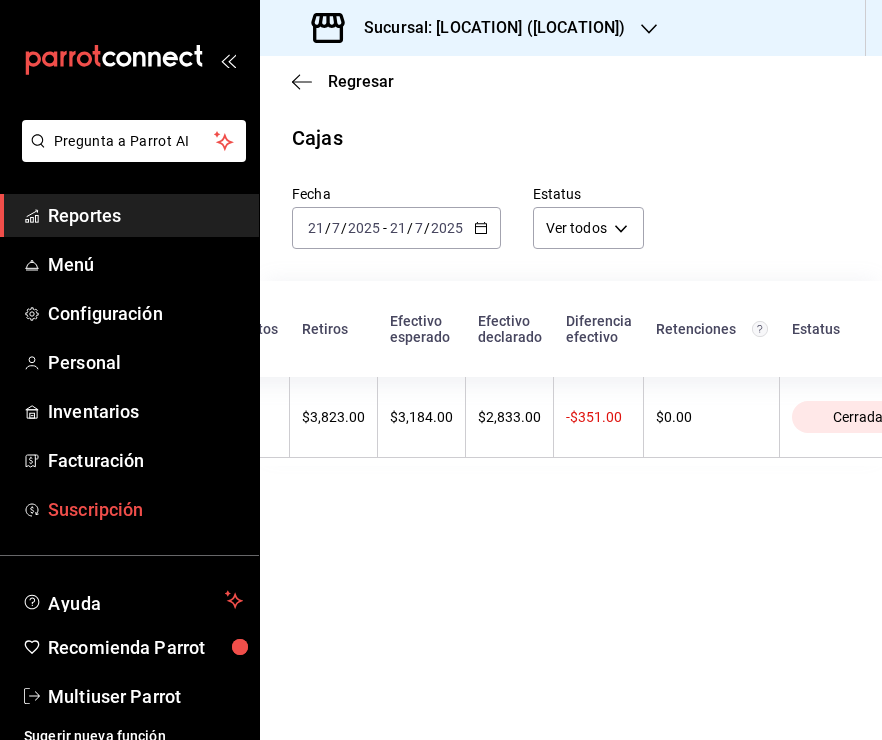 scroll, scrollTop: 0, scrollLeft: 525, axis: horizontal 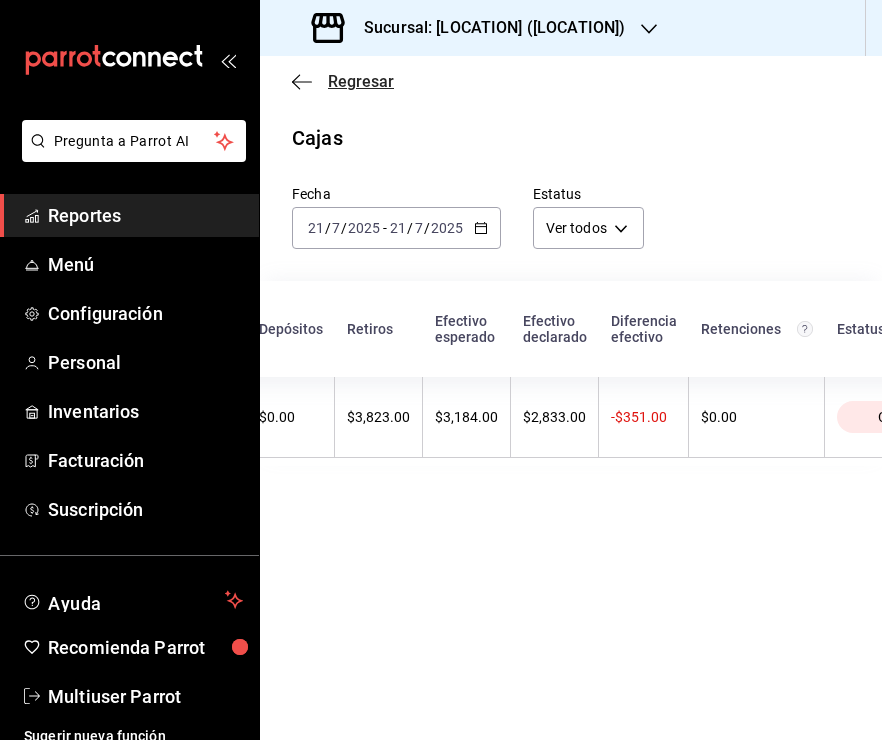 click 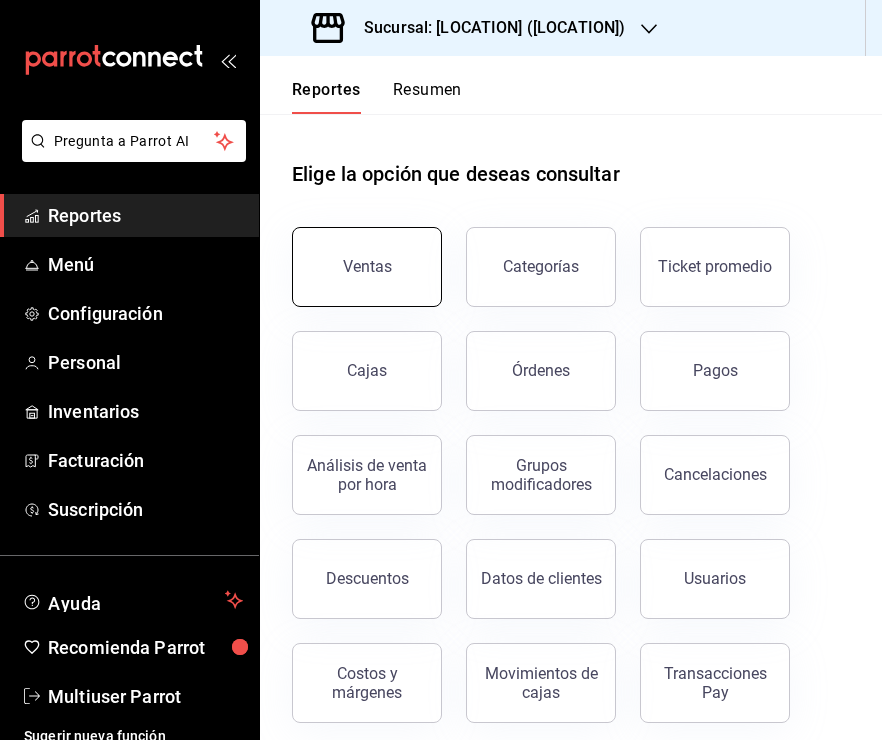 click on "Ventas" at bounding box center (367, 267) 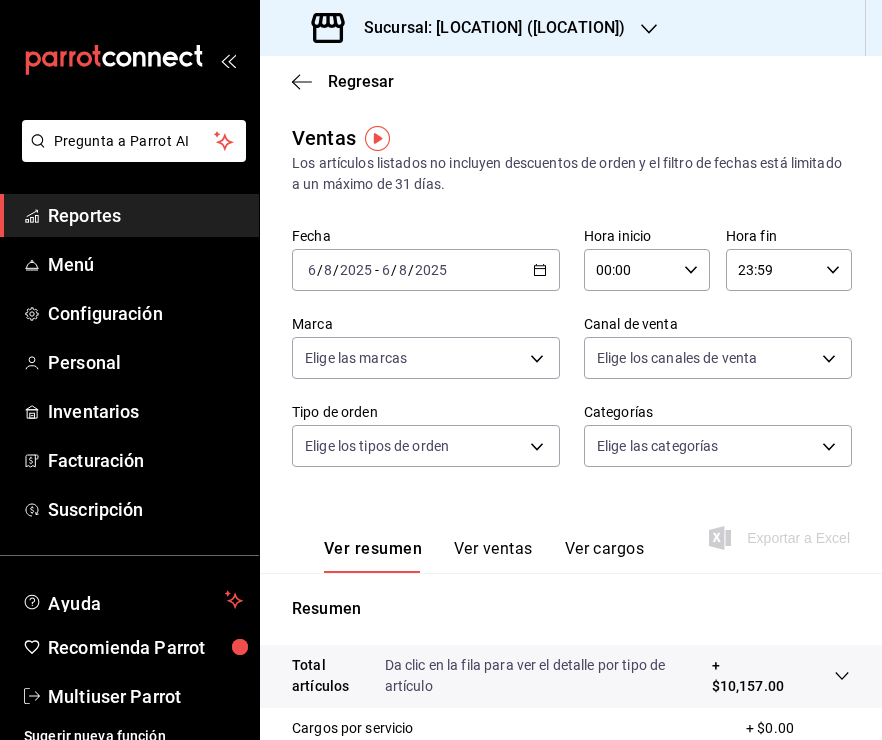 click 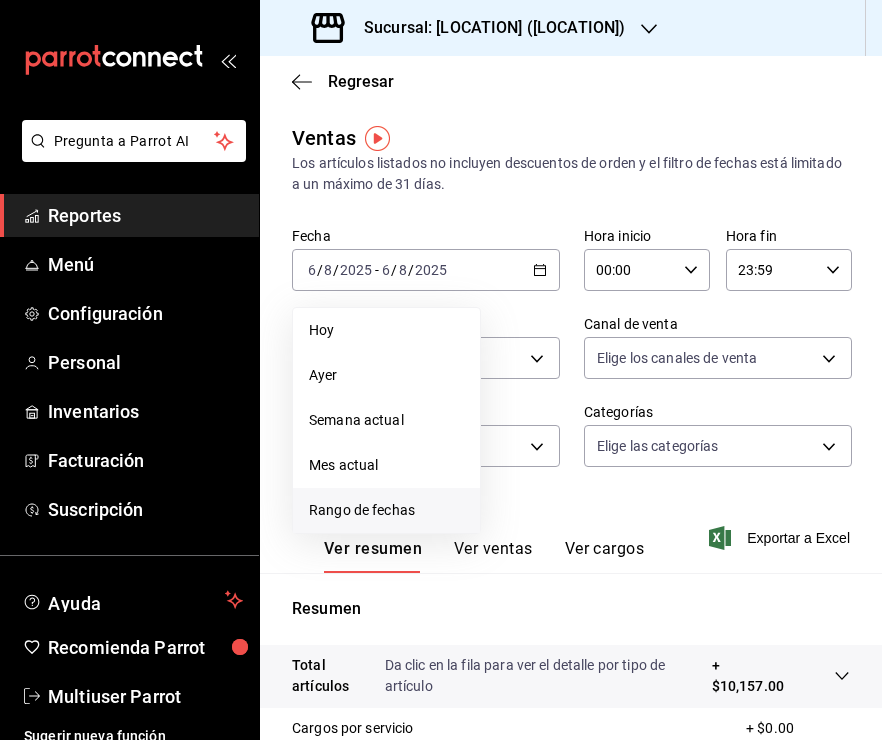 click on "Rango de fechas" at bounding box center [386, 510] 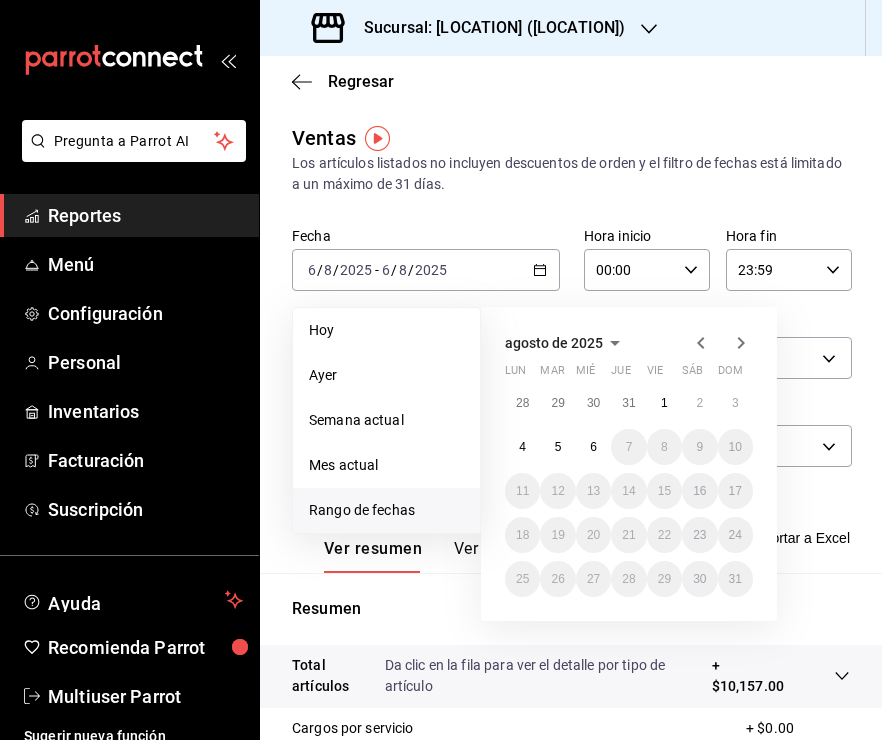 click 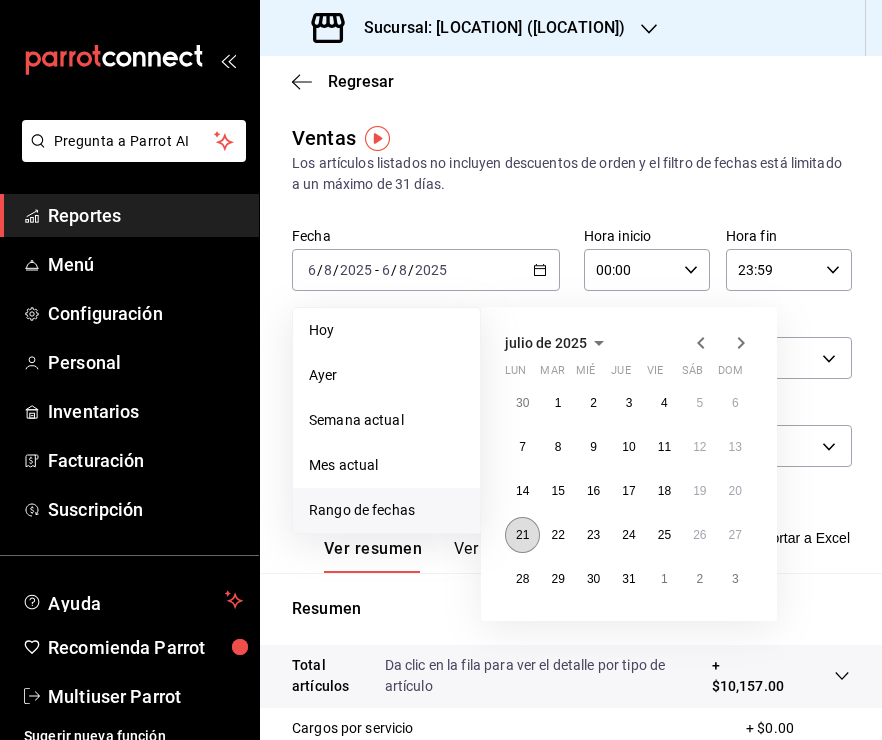 click on "21" at bounding box center [522, 535] 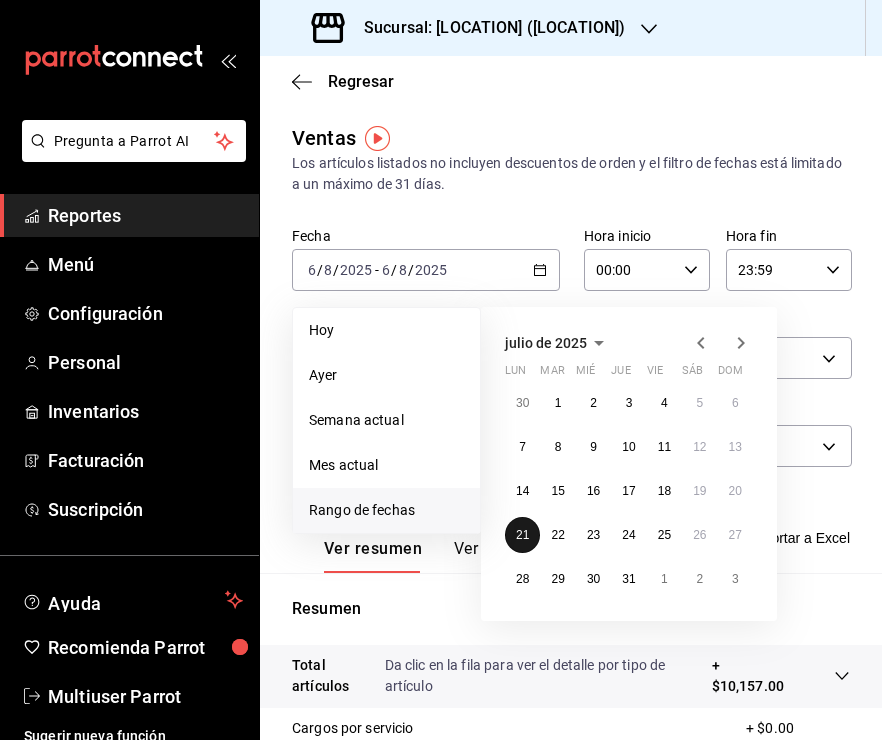 click on "21" at bounding box center [522, 535] 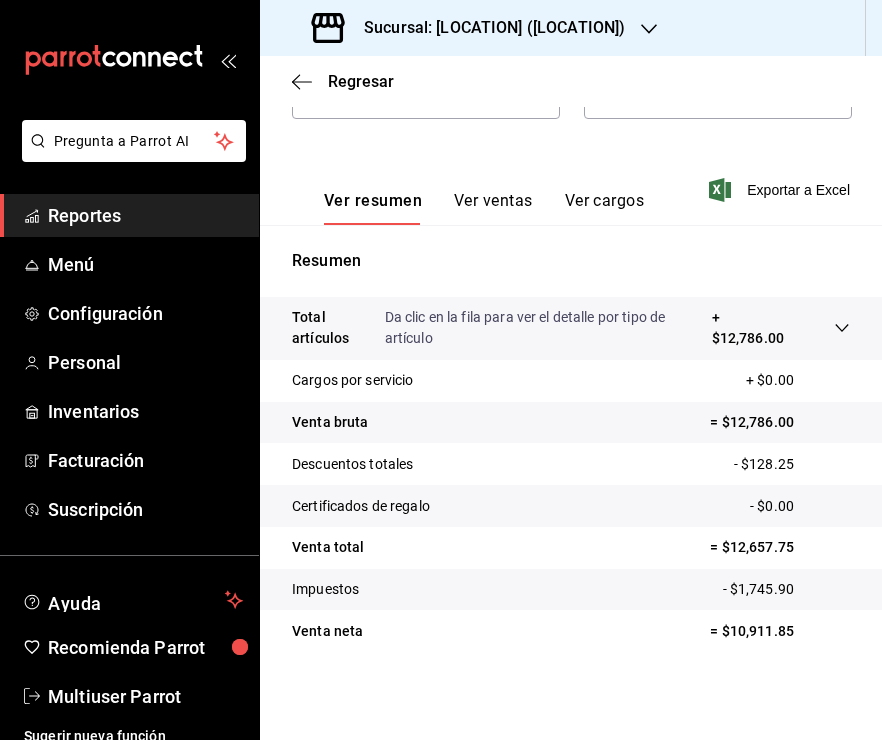 scroll, scrollTop: 100, scrollLeft: 0, axis: vertical 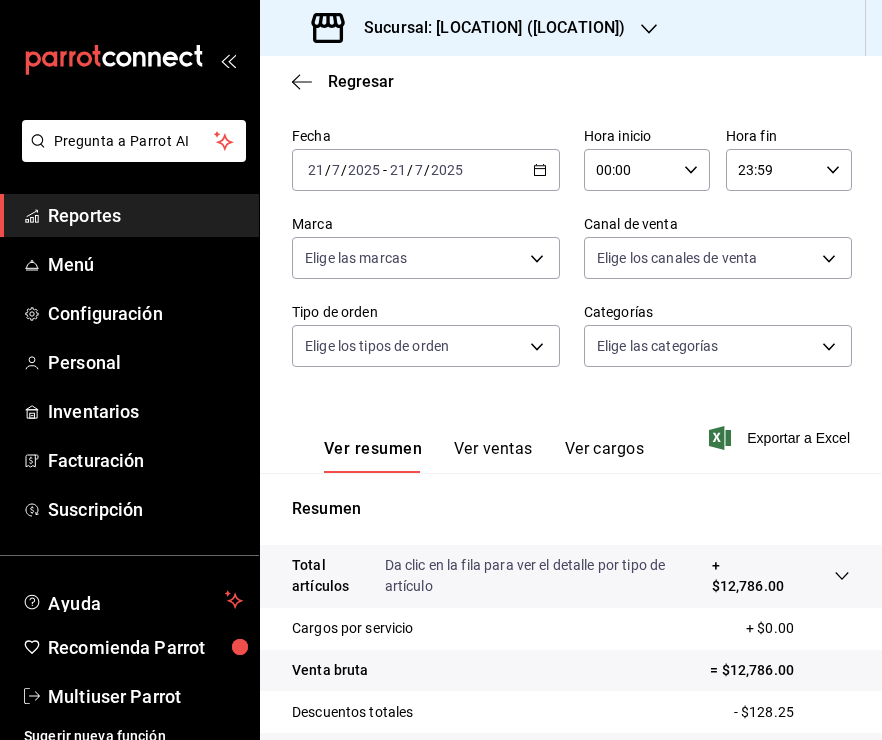 click 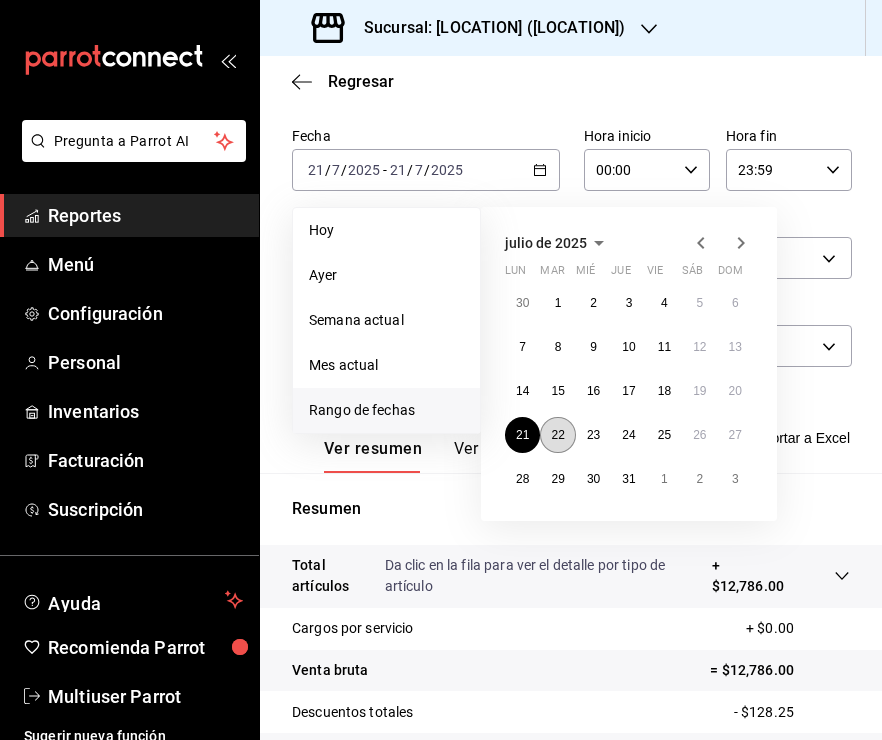 click on "22" at bounding box center (557, 435) 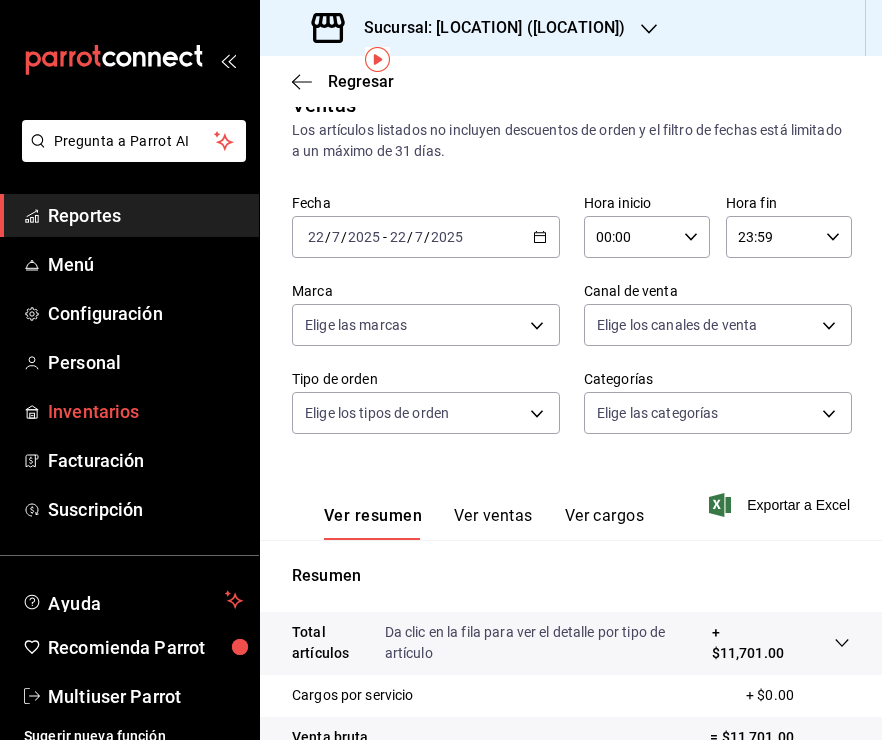 scroll, scrollTop: 34, scrollLeft: 0, axis: vertical 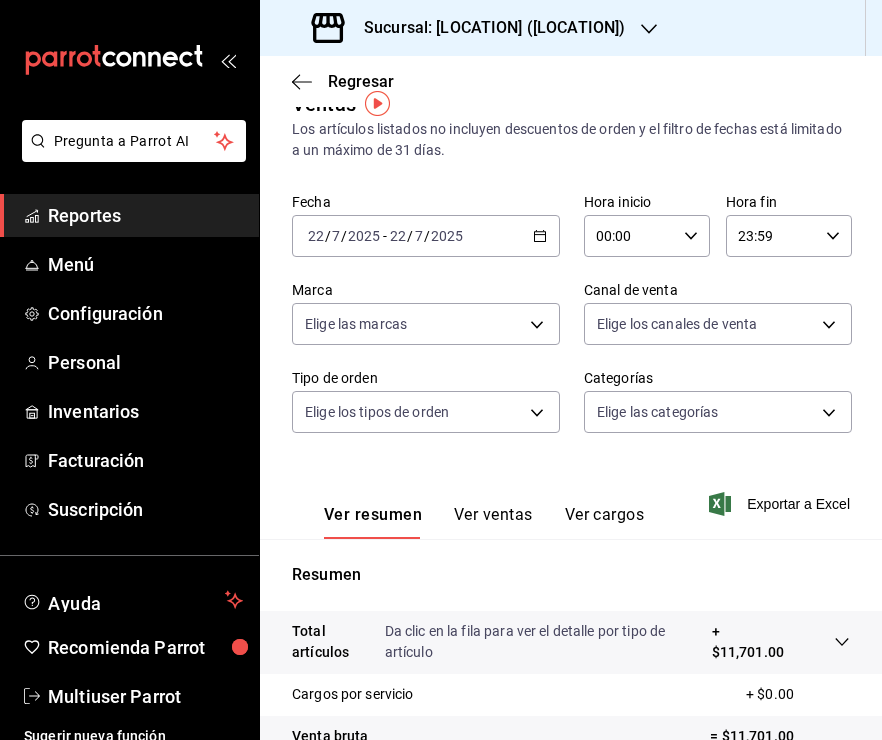 click on "2025-07-22 22 / 7 / 2025 - 2025-07-22 22 / 7 / 2025" at bounding box center (426, 236) 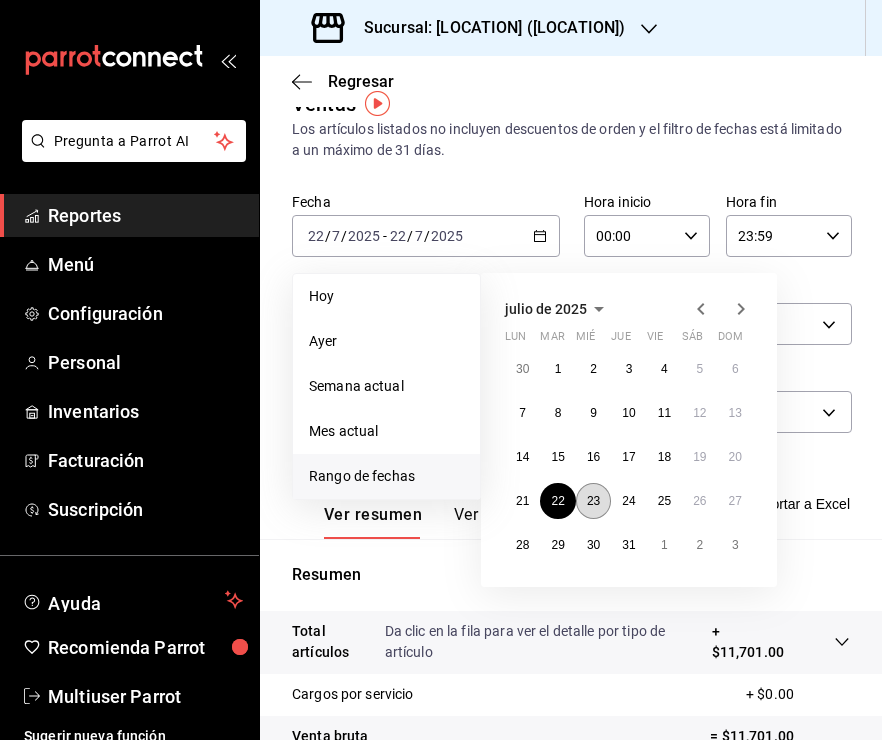 click on "23" at bounding box center [593, 501] 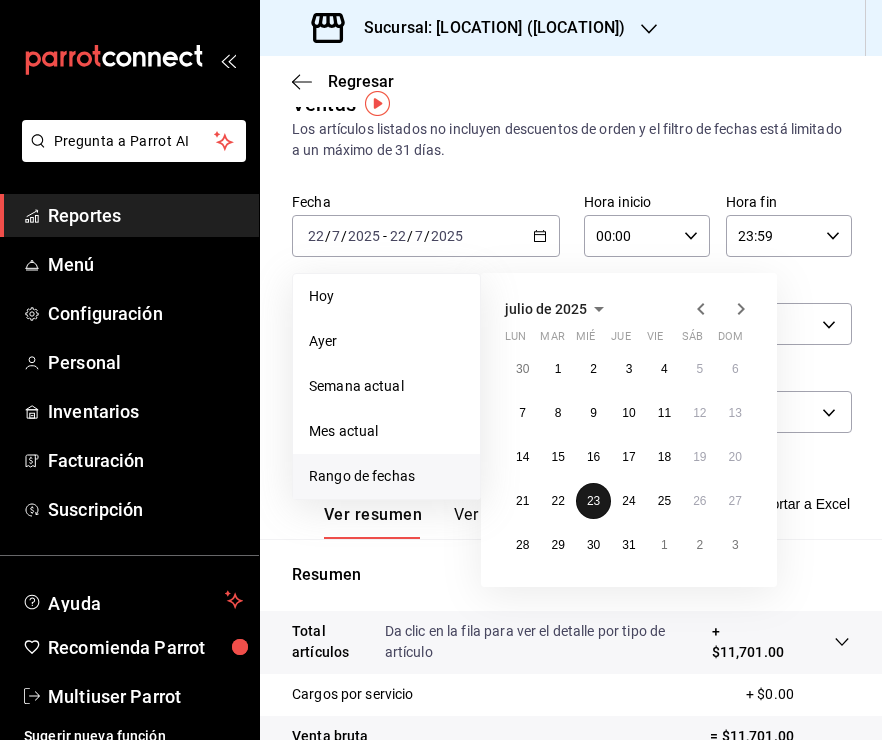 click on "23" at bounding box center [593, 501] 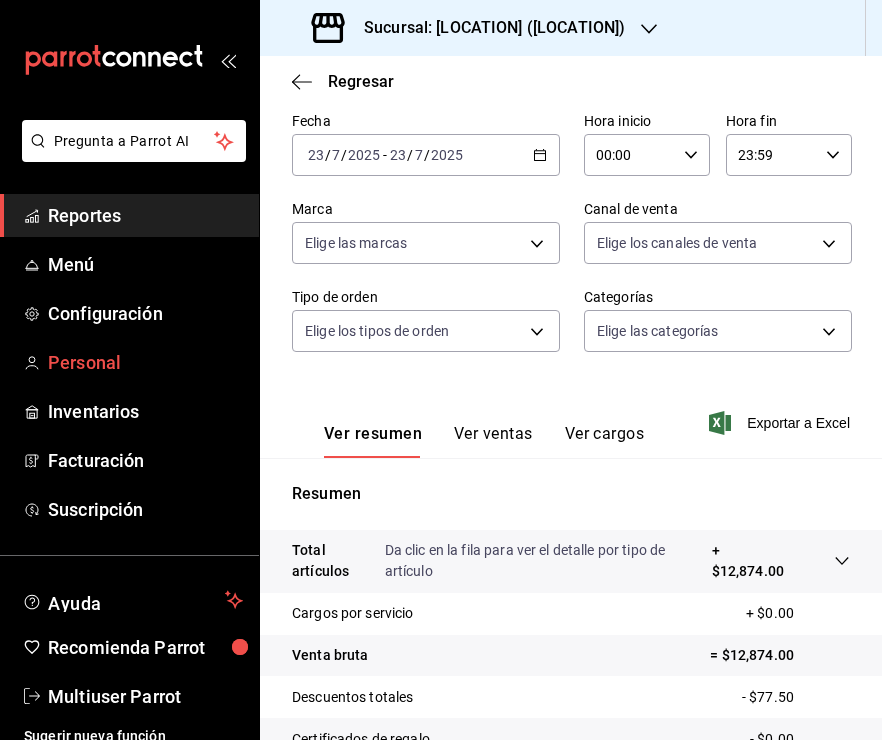 scroll, scrollTop: 110, scrollLeft: 0, axis: vertical 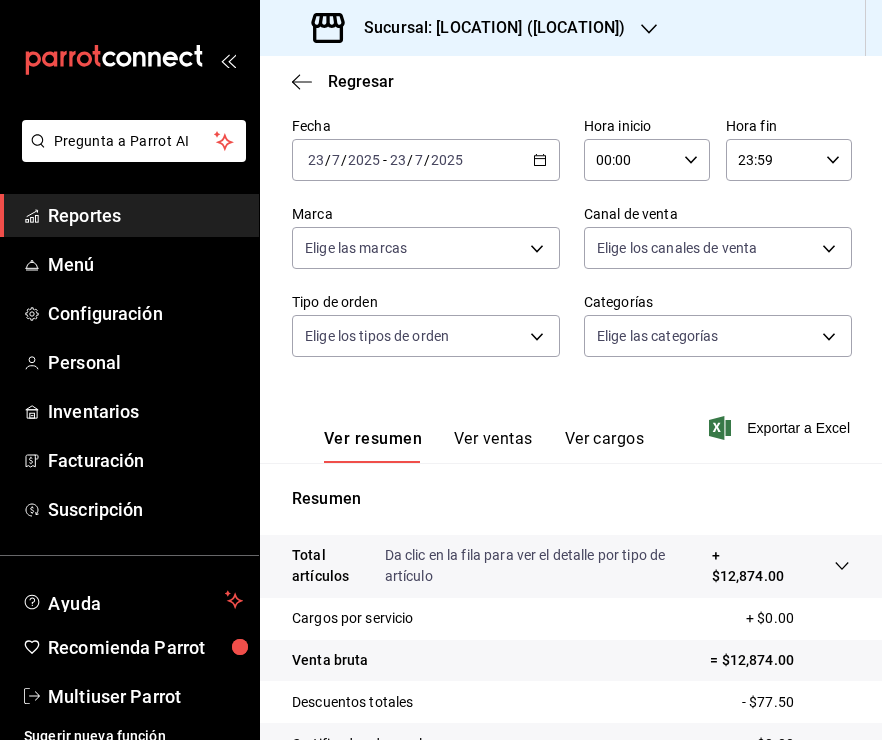 click 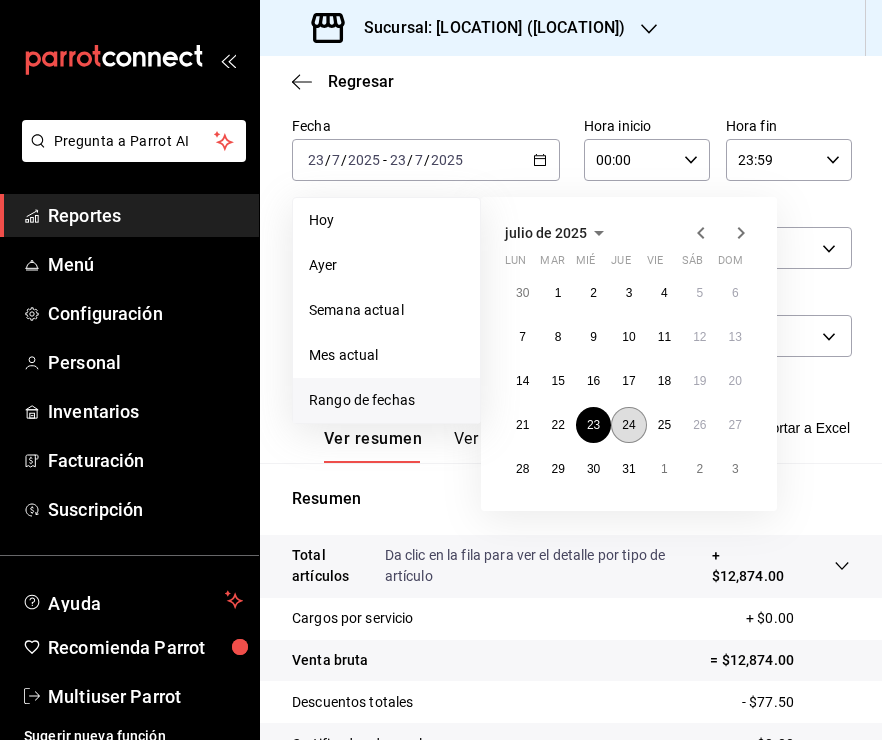 click on "24" at bounding box center (628, 425) 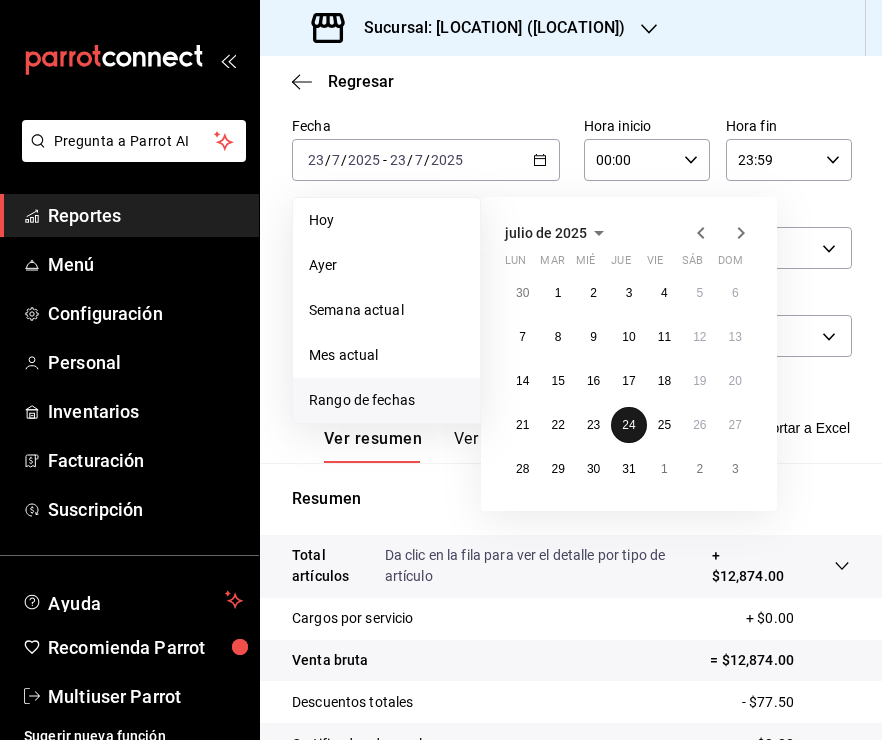 click on "24" at bounding box center [628, 425] 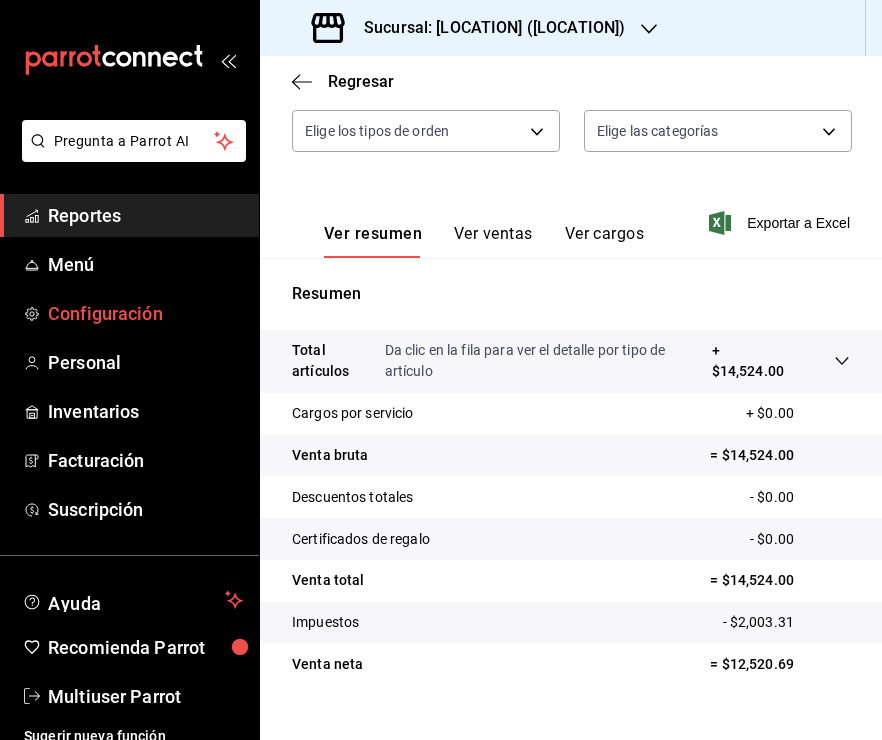 scroll, scrollTop: 98, scrollLeft: 0, axis: vertical 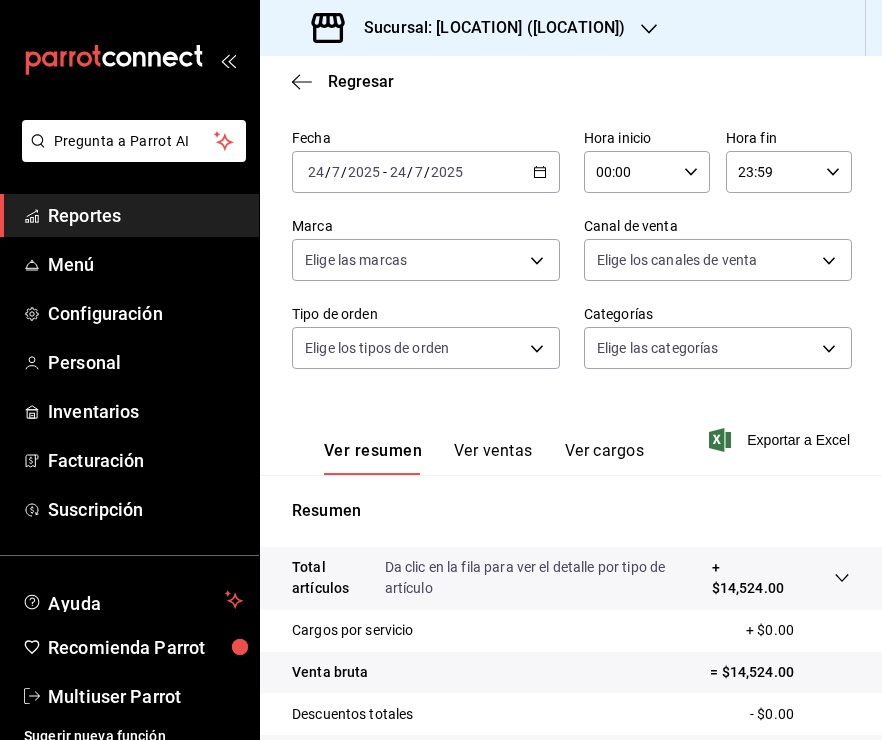 click 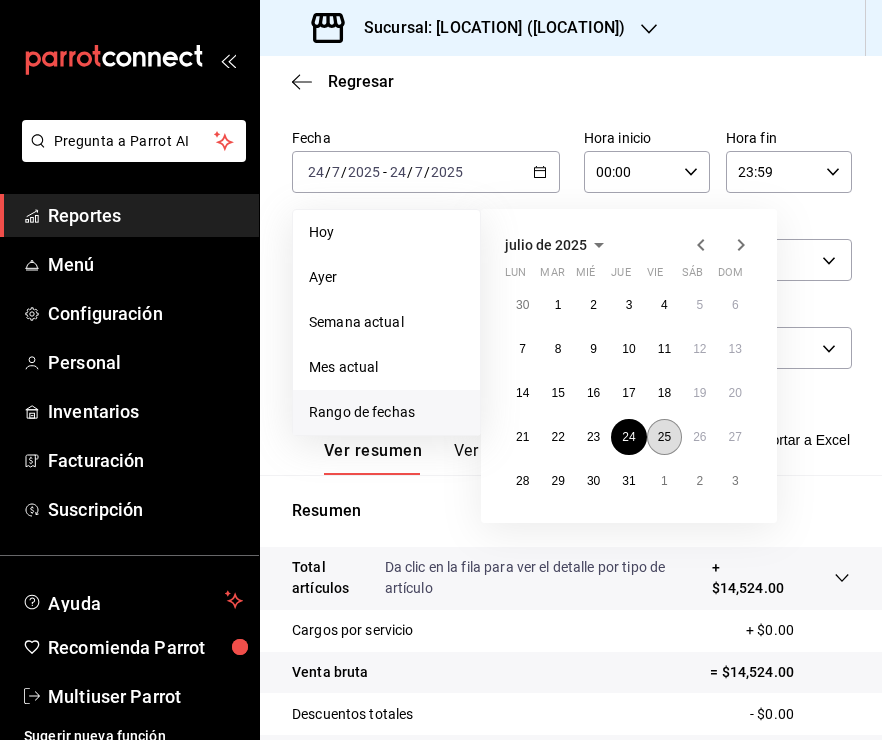 click on "25" at bounding box center [664, 437] 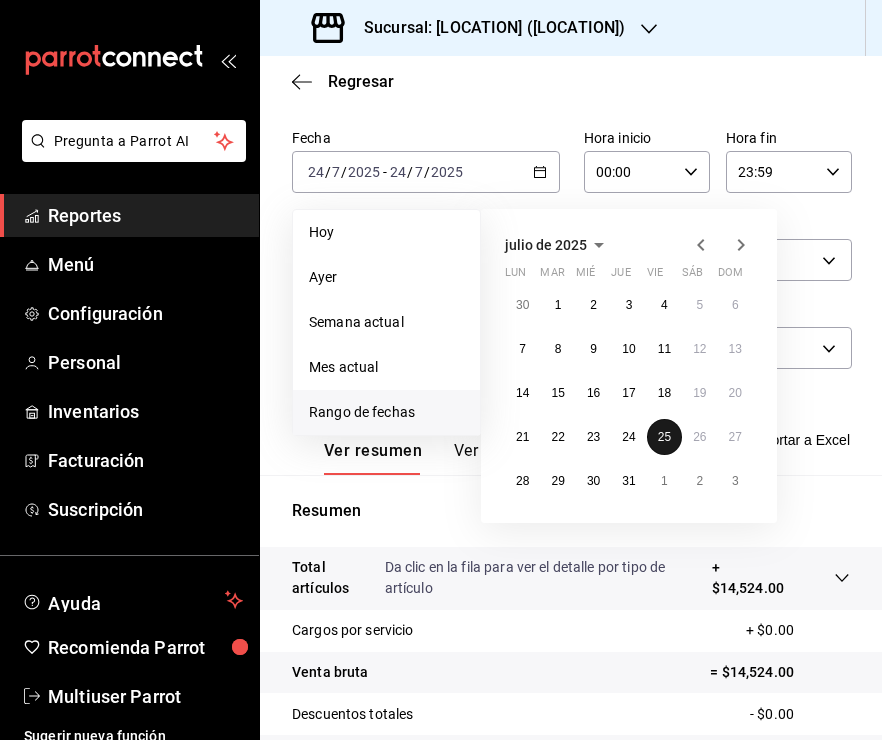 click on "25" at bounding box center [664, 437] 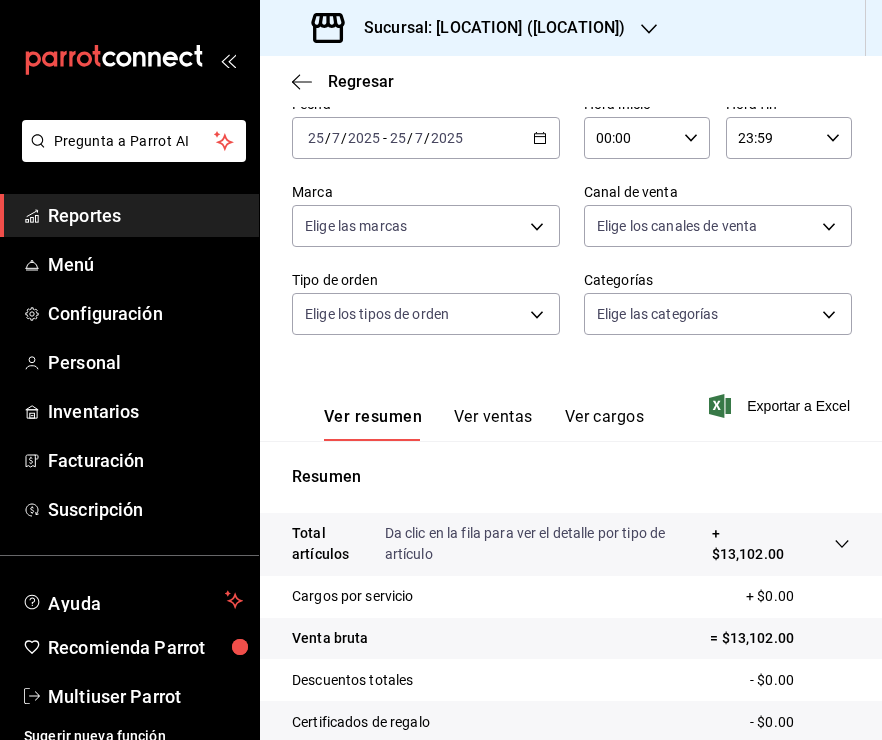 scroll, scrollTop: 120, scrollLeft: 0, axis: vertical 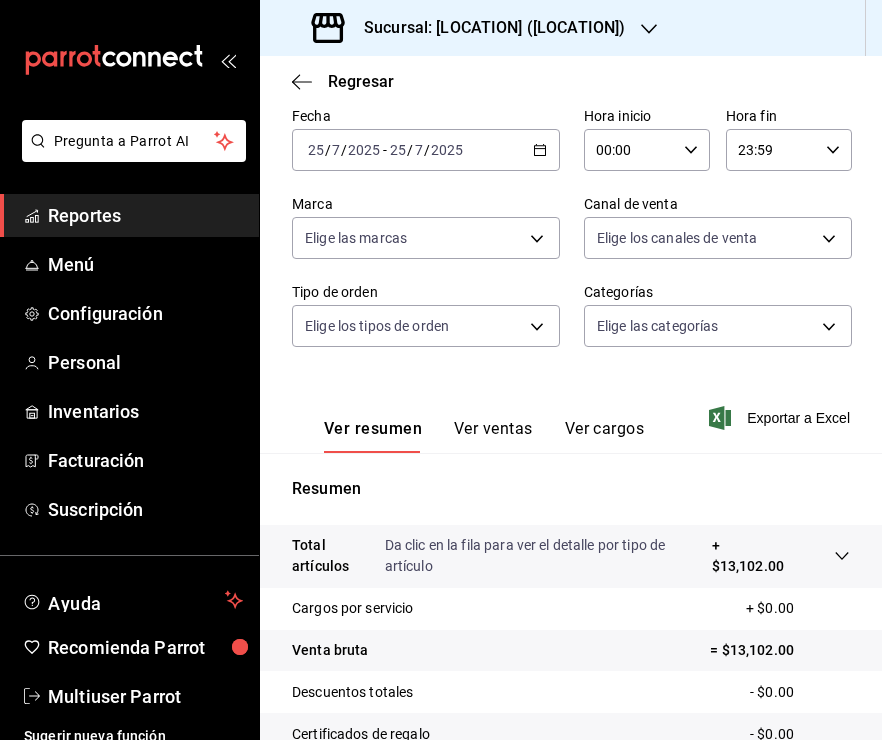 click on "2025-07-25 25 / 7 / 2025 - 2025-07-25 25 / 7 / 2025" at bounding box center (426, 150) 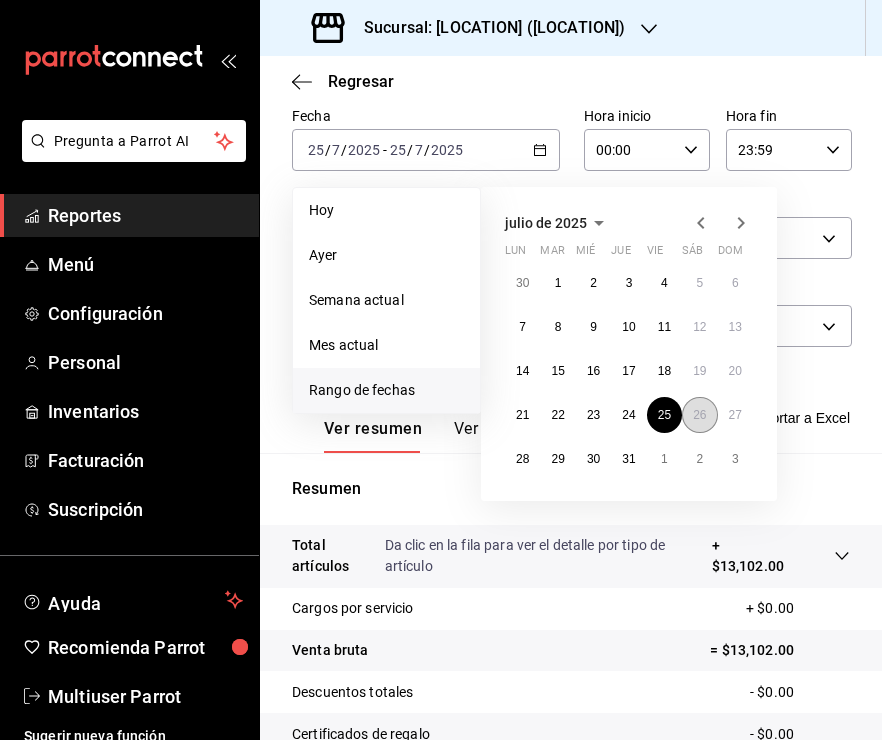 click on "26" at bounding box center (699, 415) 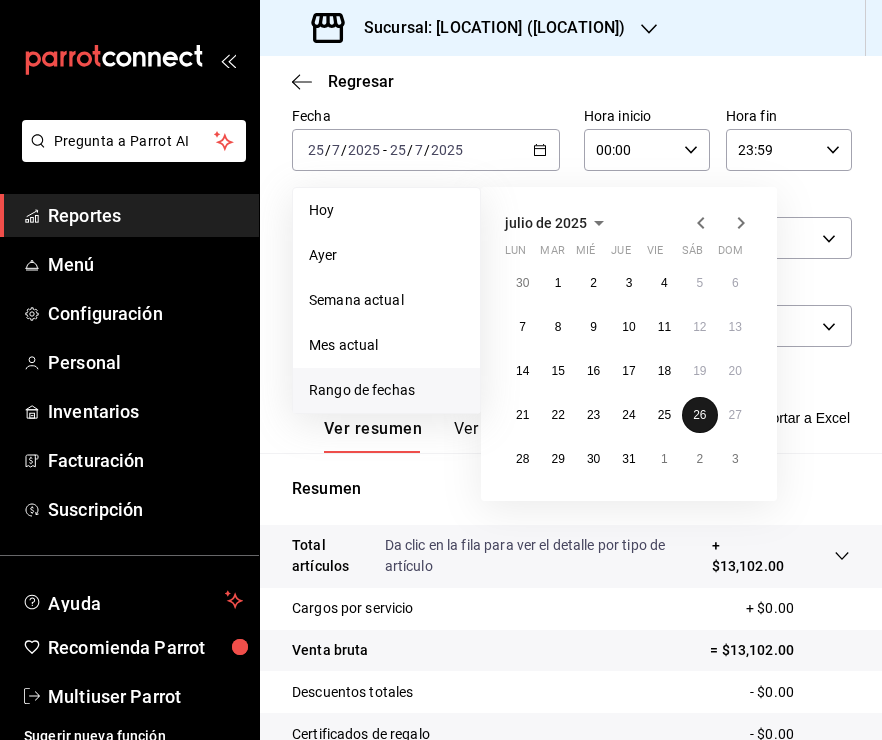 click on "26" at bounding box center (699, 415) 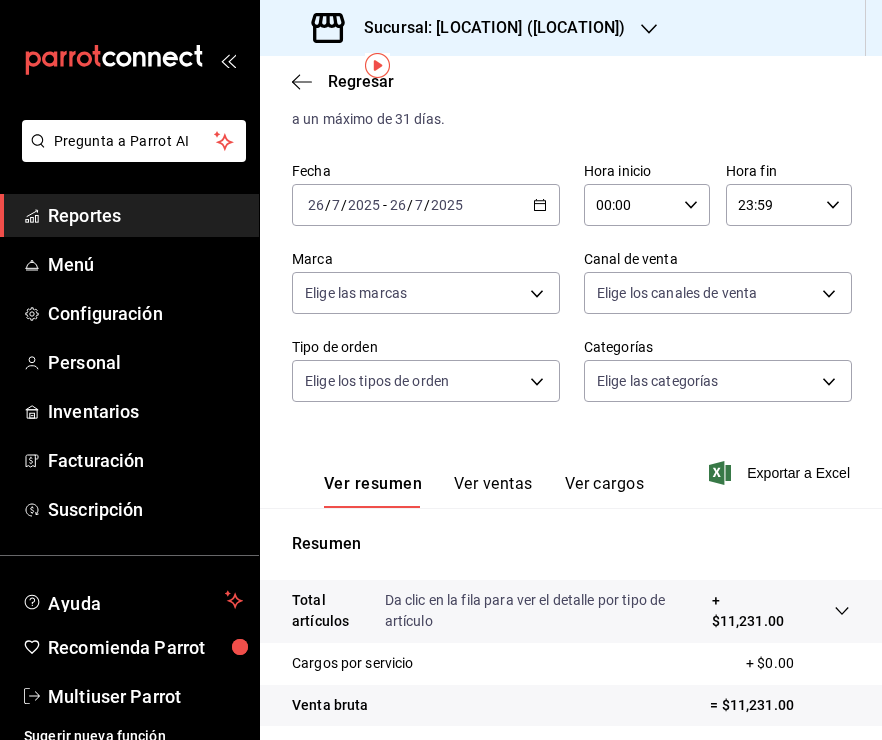 scroll, scrollTop: 60, scrollLeft: 0, axis: vertical 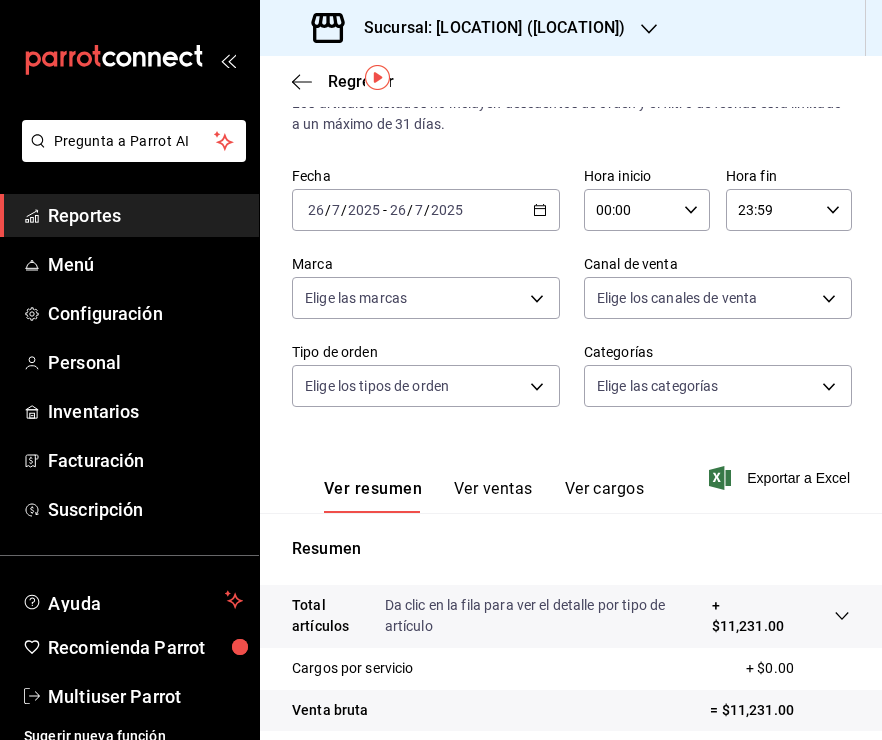 click 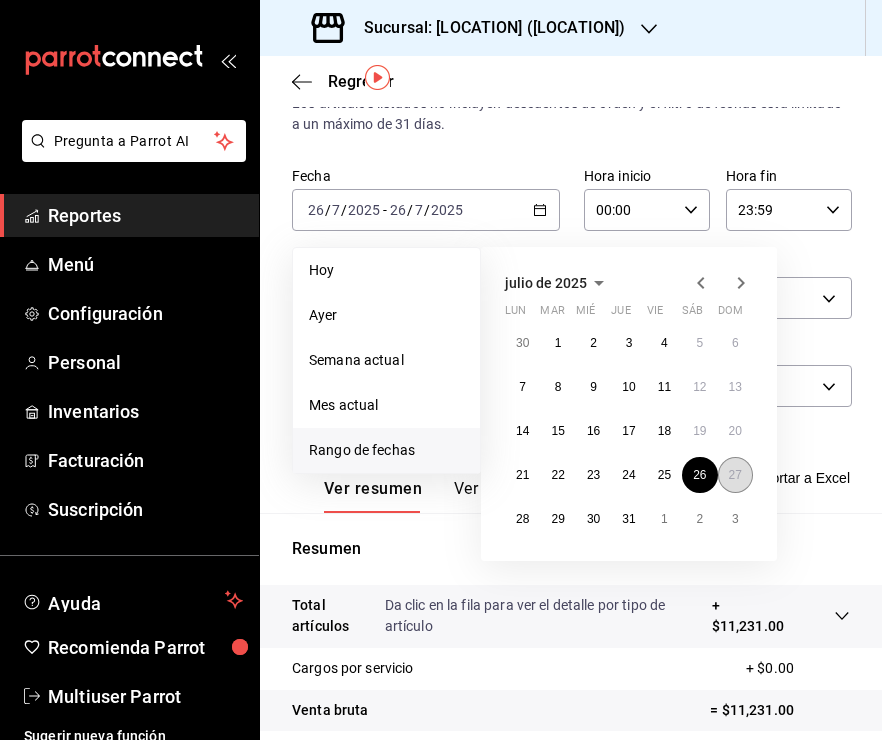 click on "27" at bounding box center (735, 475) 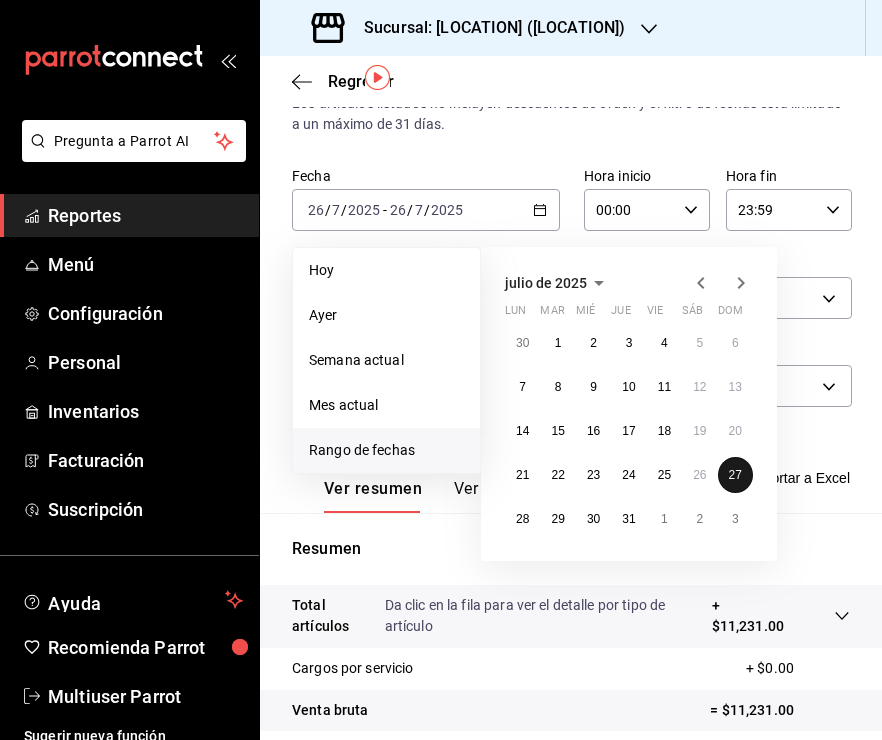 click on "27" at bounding box center [735, 475] 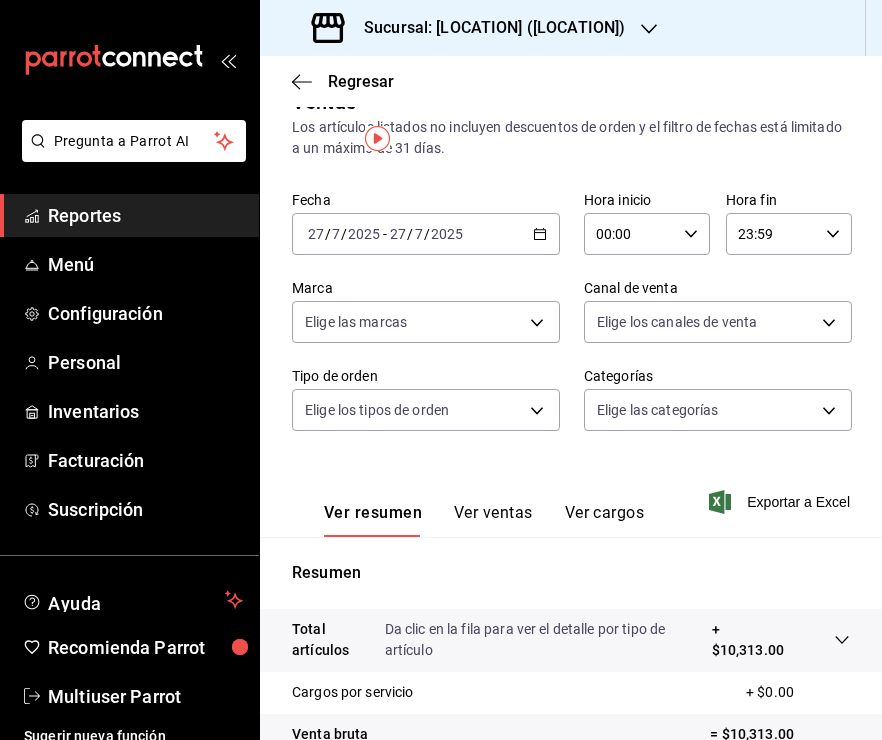 scroll, scrollTop: 0, scrollLeft: 0, axis: both 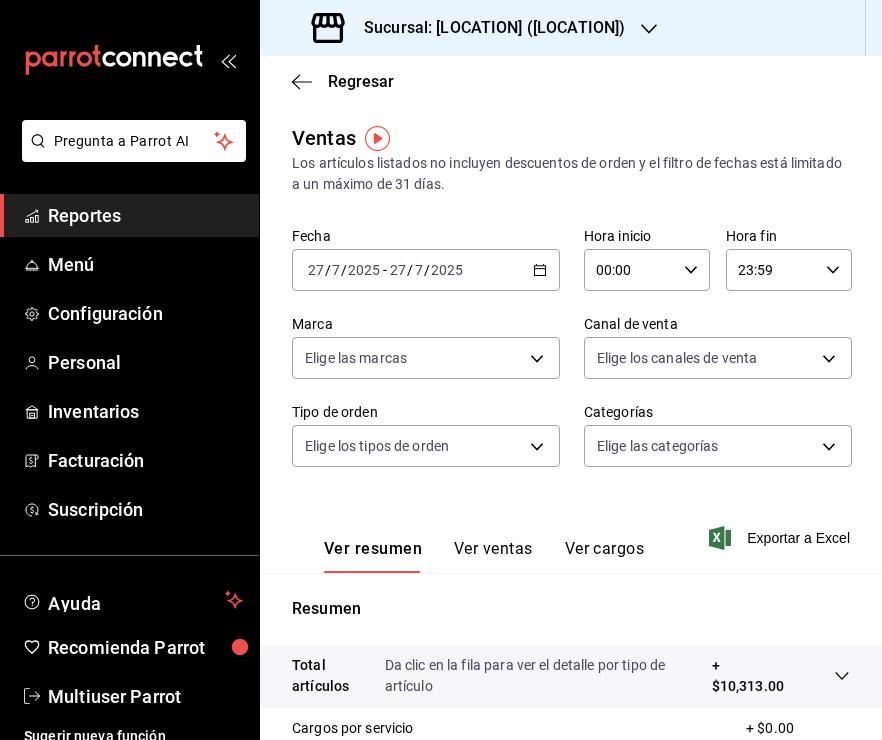 click 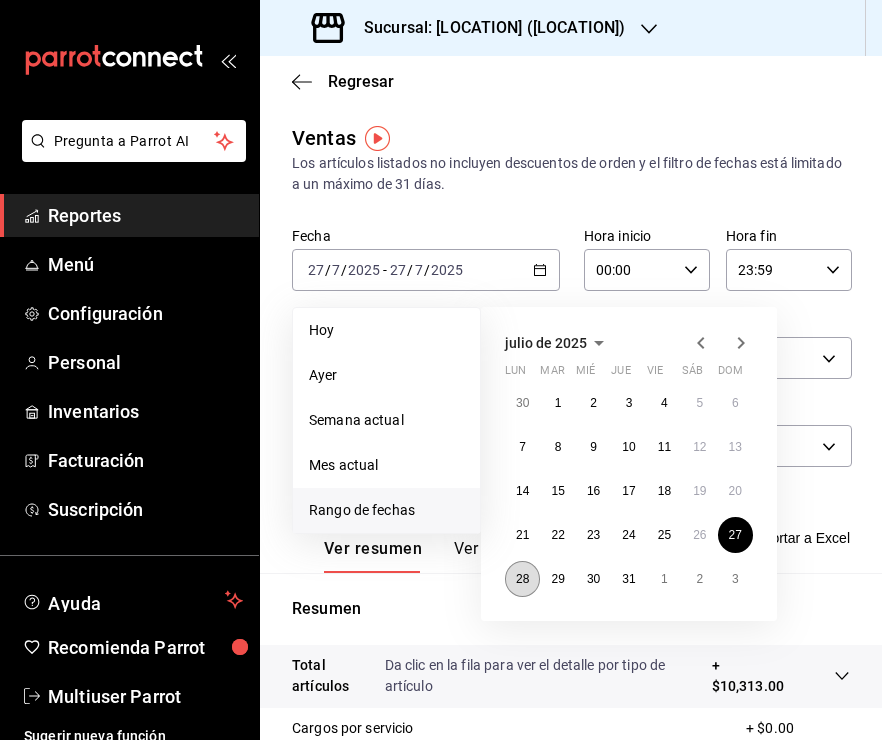 click on "28" at bounding box center [522, 579] 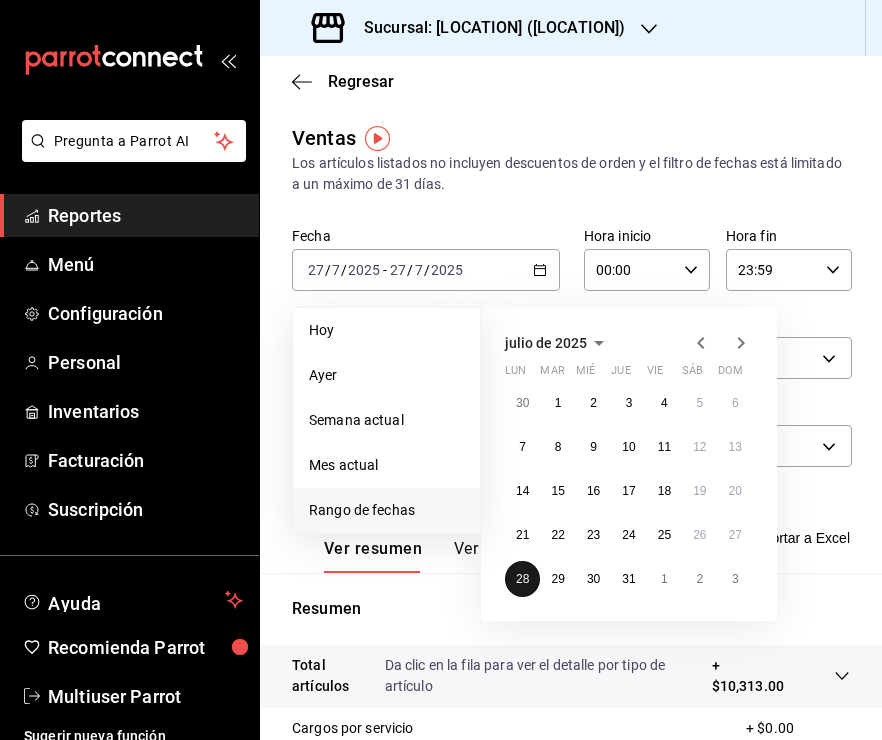 click on "28" at bounding box center (522, 579) 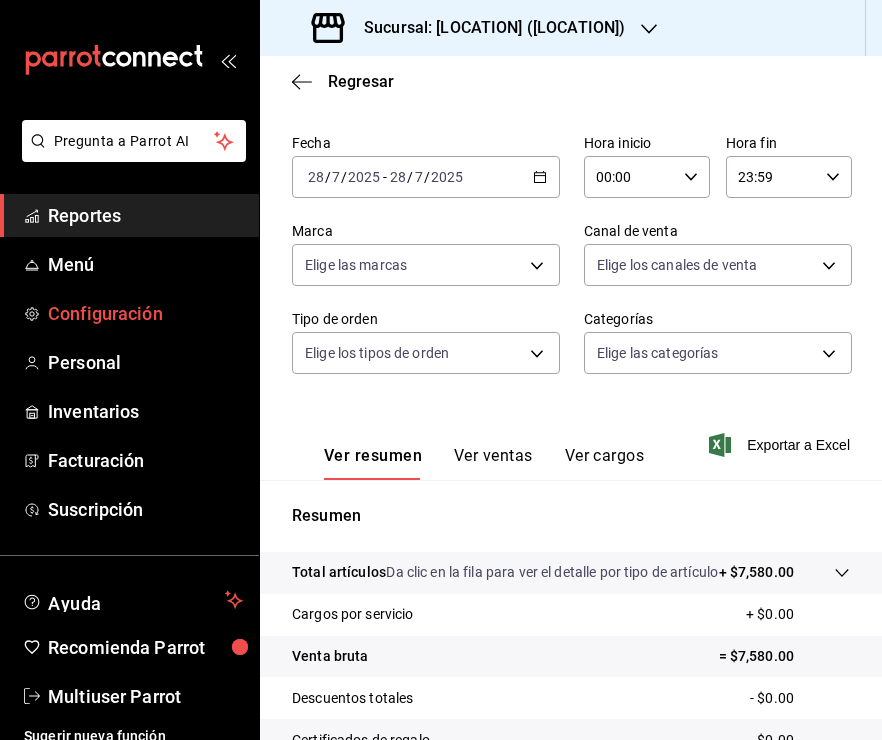 scroll, scrollTop: 91, scrollLeft: 0, axis: vertical 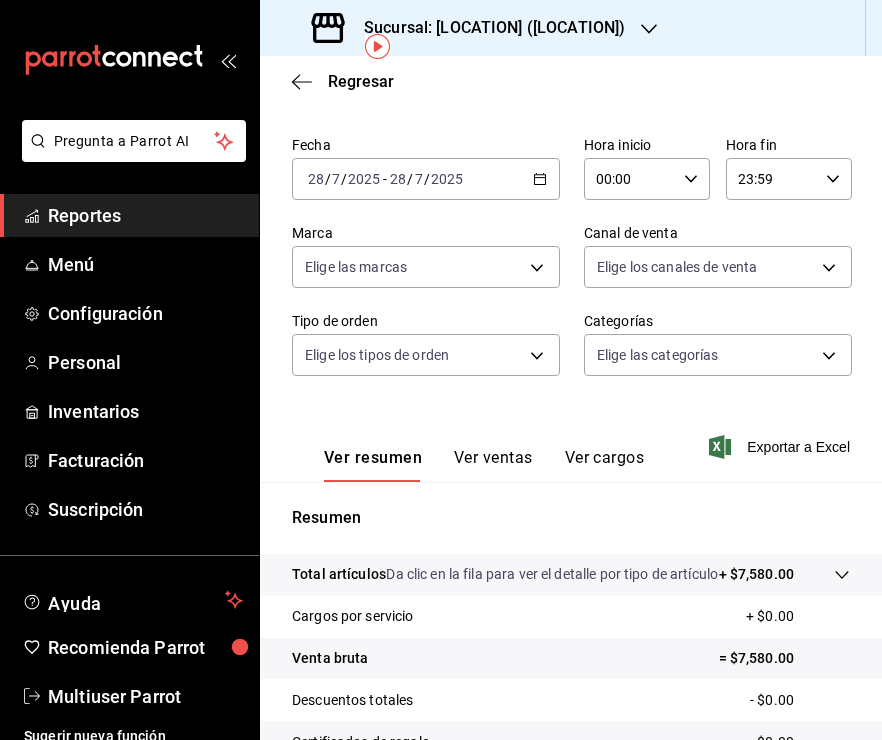 click 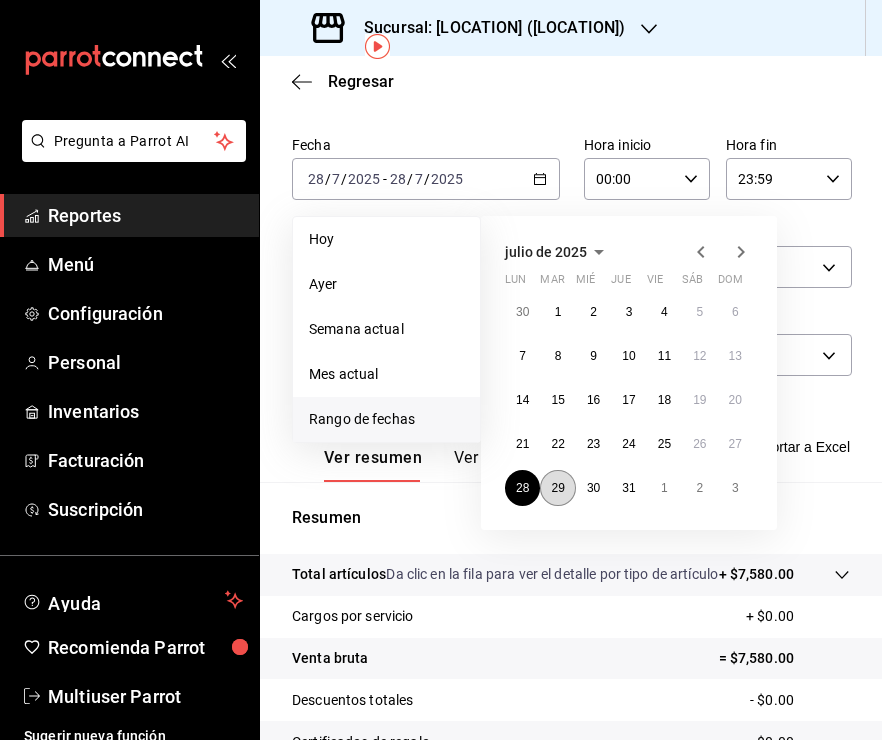 click on "29" at bounding box center (557, 488) 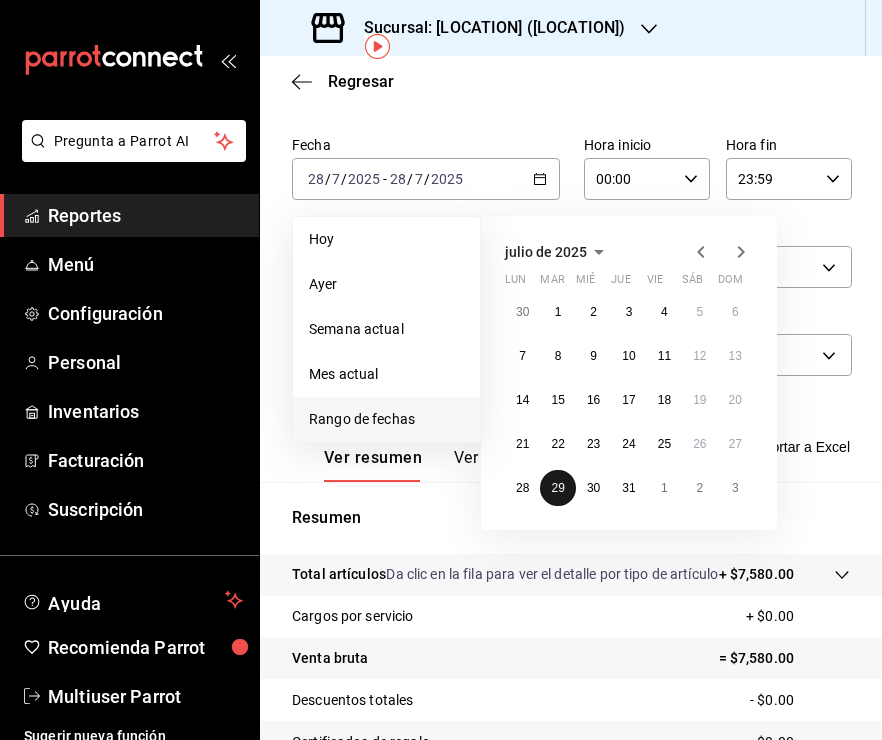 click on "29" at bounding box center [557, 488] 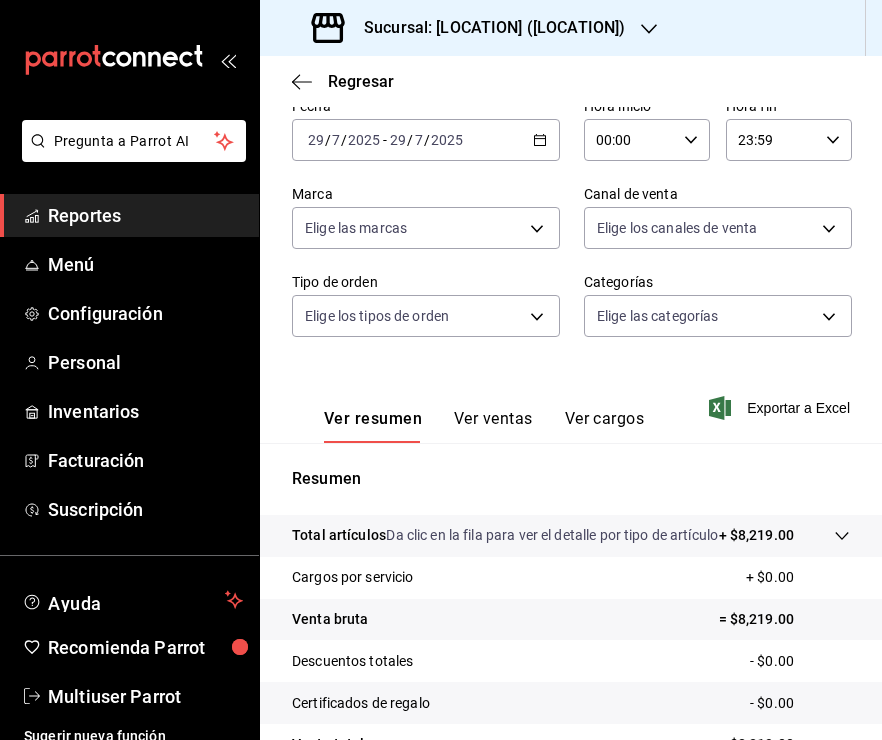 scroll, scrollTop: 129, scrollLeft: 0, axis: vertical 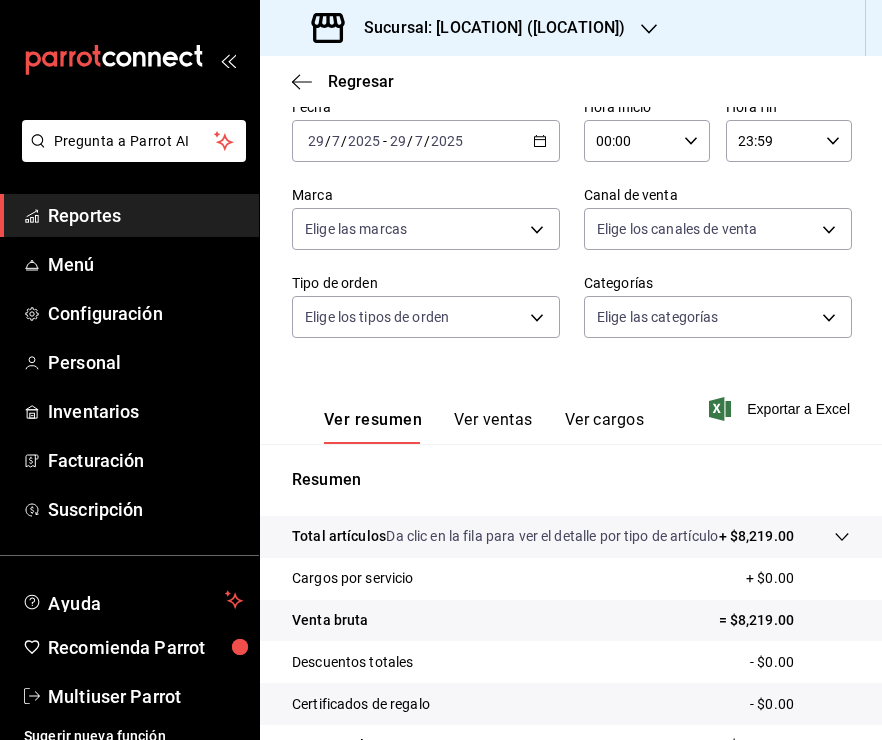 click 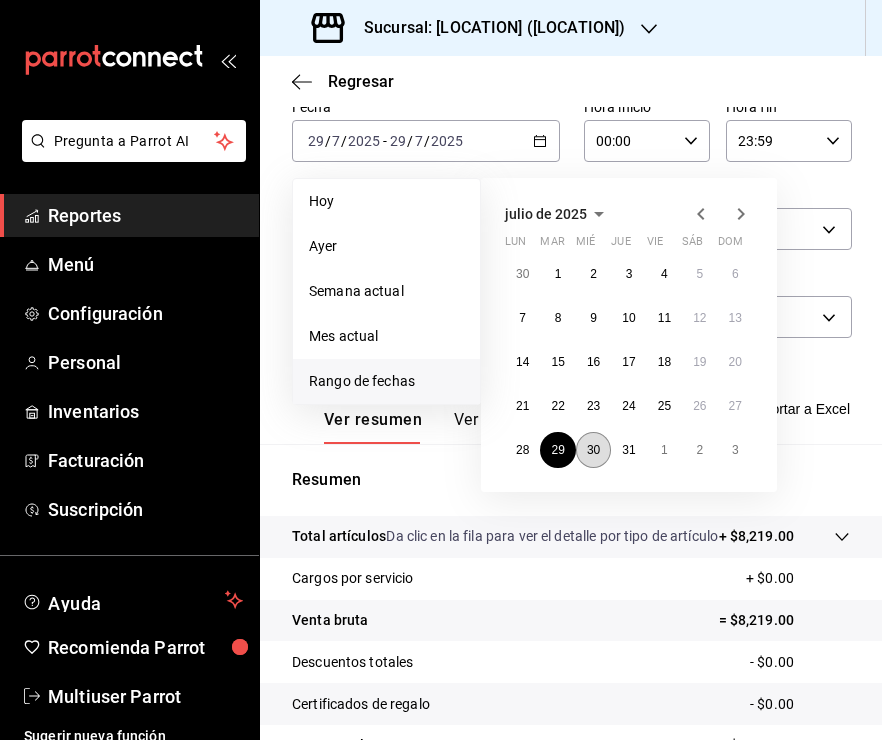 click on "30" at bounding box center (593, 450) 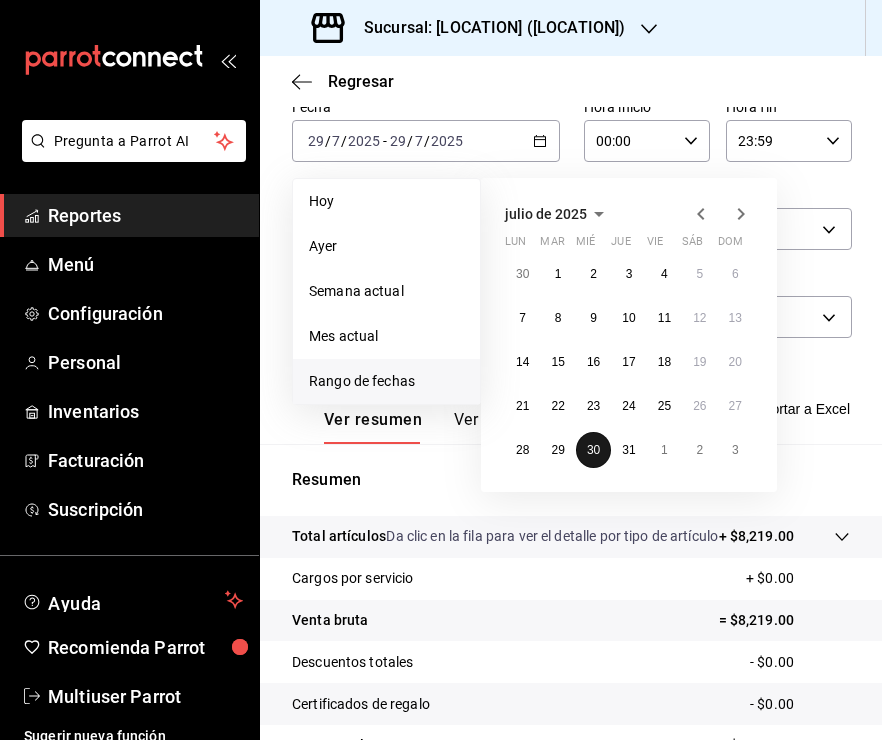 click on "30" at bounding box center [593, 450] 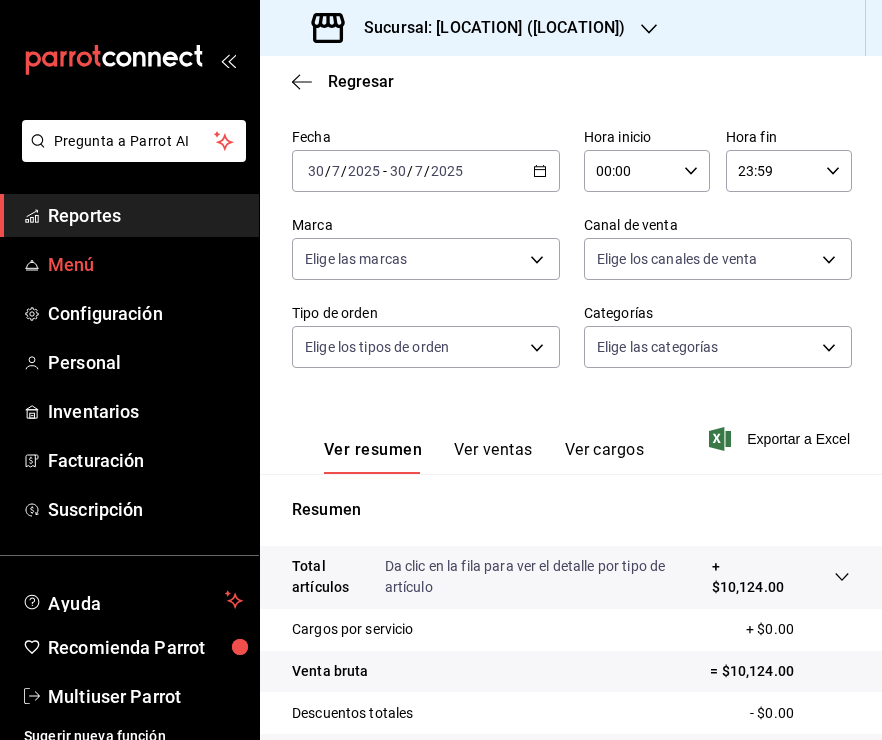 scroll, scrollTop: 97, scrollLeft: 0, axis: vertical 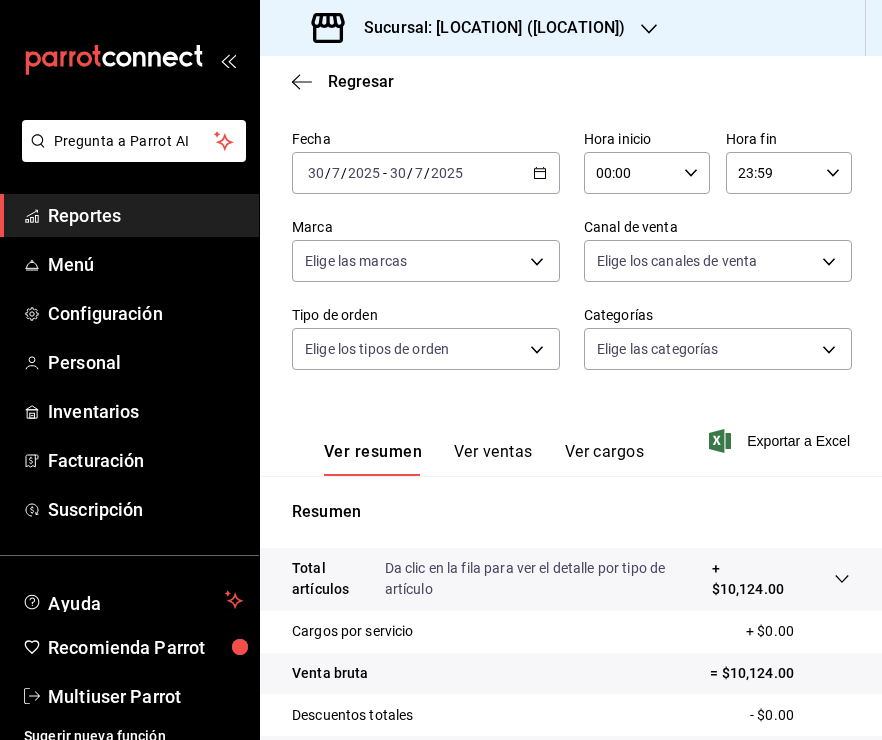 click 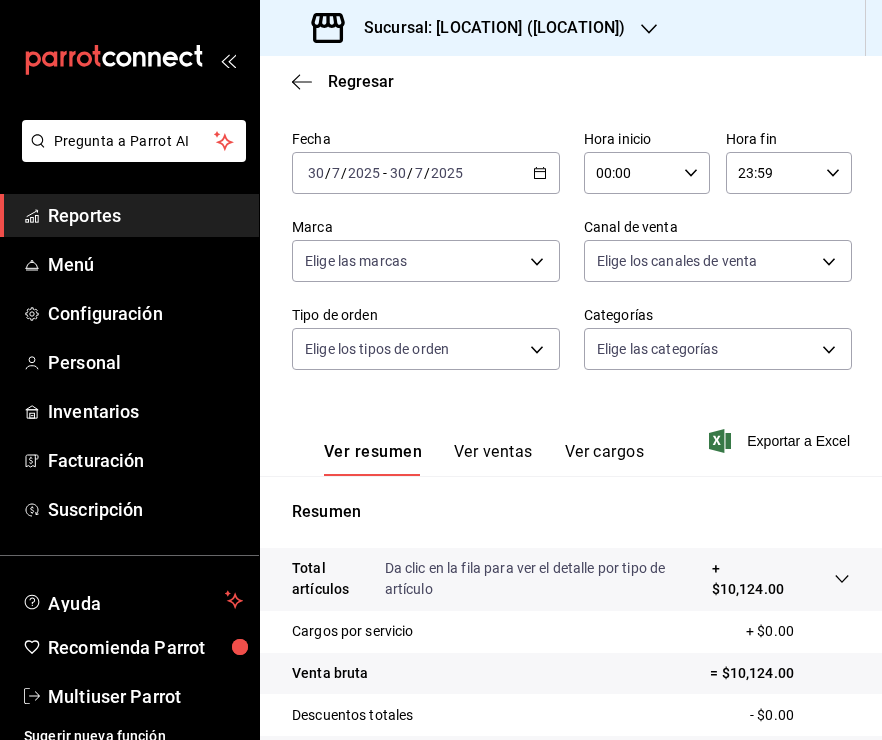 click on "2025-07-30 30 / 7 / 2025 - 2025-07-30 30 / 7 / 2025" at bounding box center [426, 173] 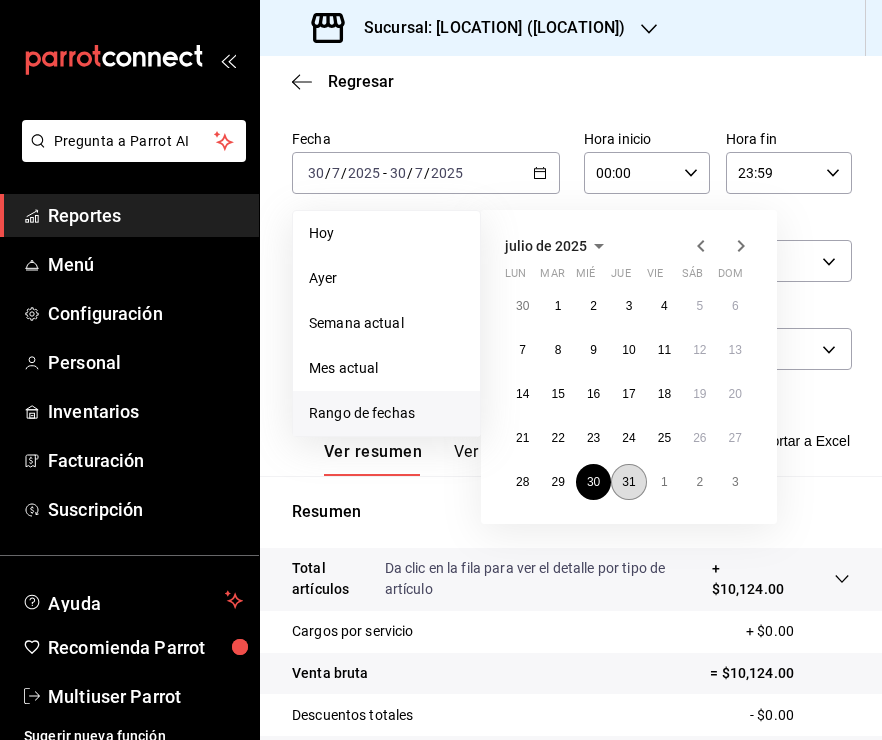 click on "31" at bounding box center (628, 482) 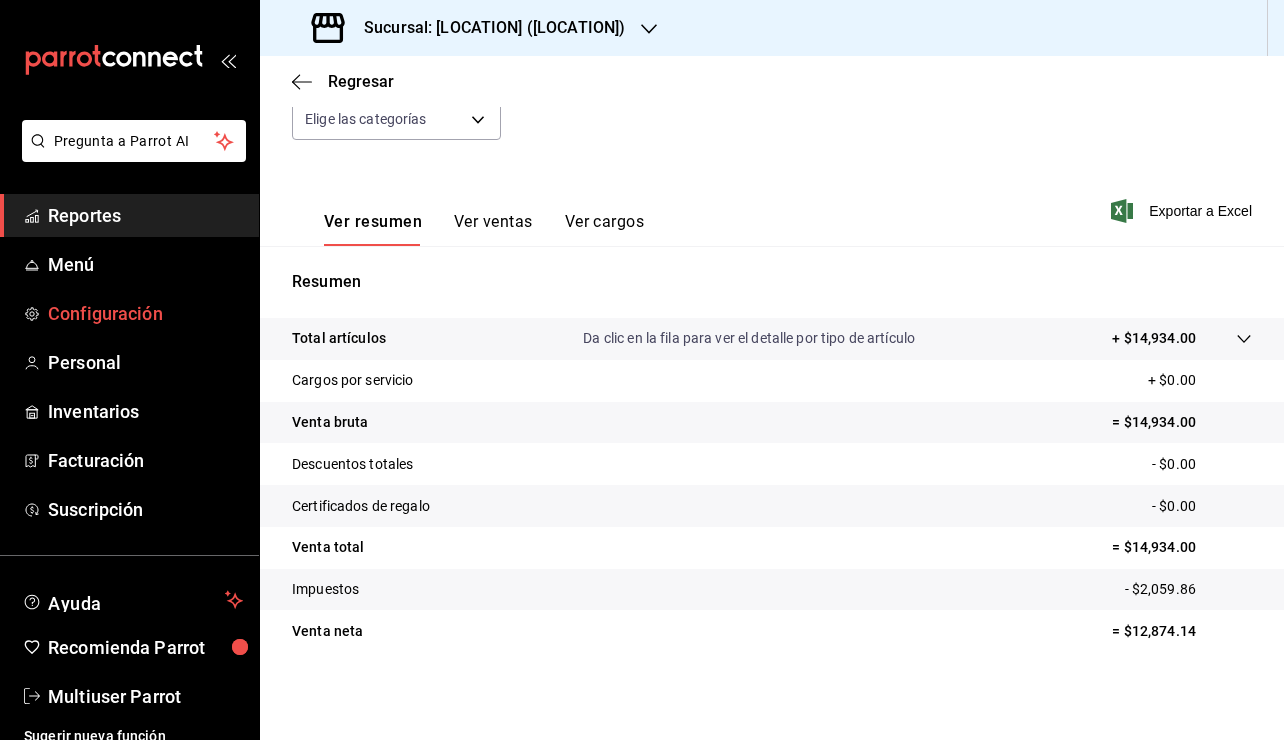 scroll, scrollTop: 218, scrollLeft: 0, axis: vertical 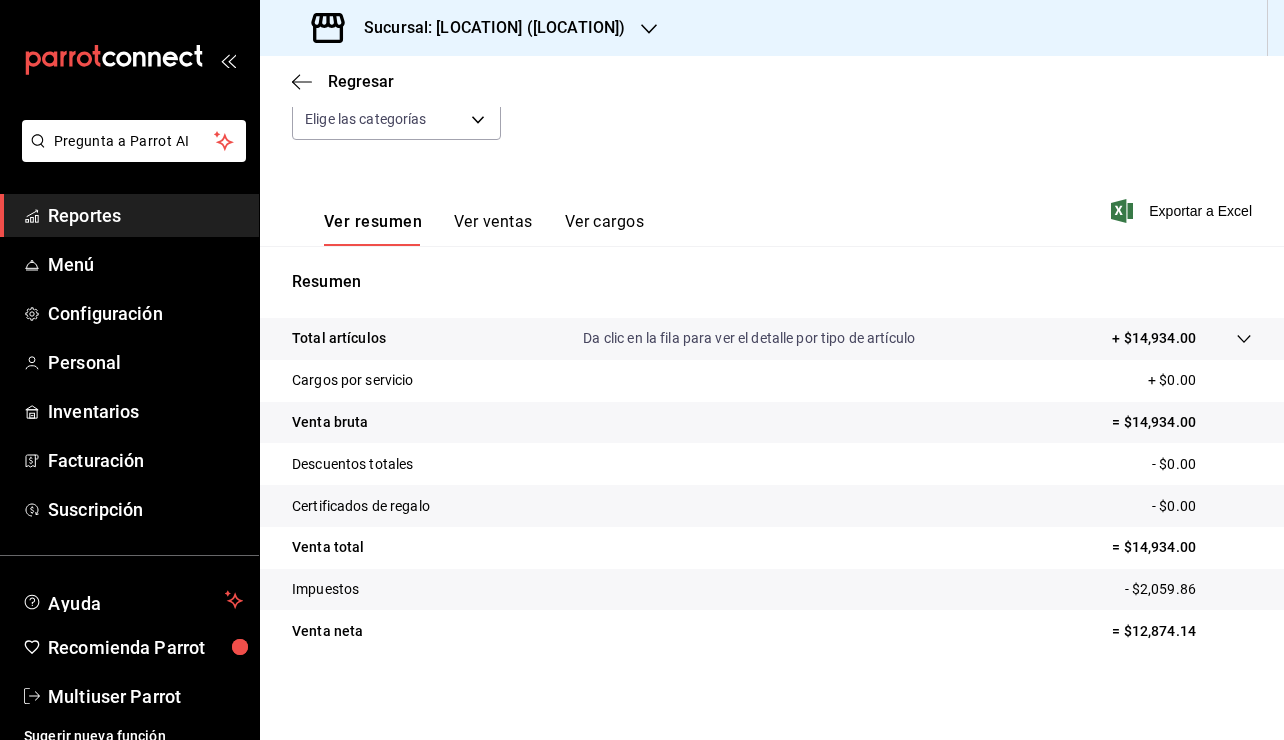 click on "Reportes" at bounding box center [129, 215] 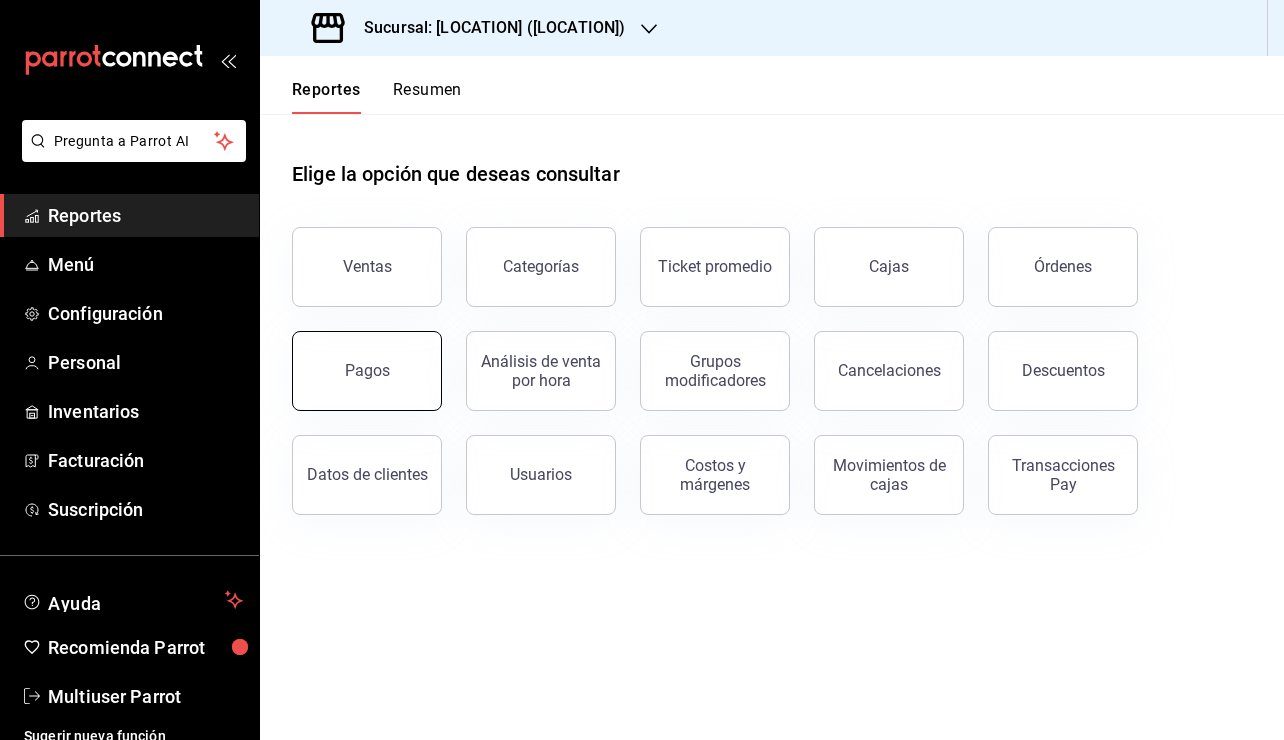 click on "Pagos" at bounding box center (367, 370) 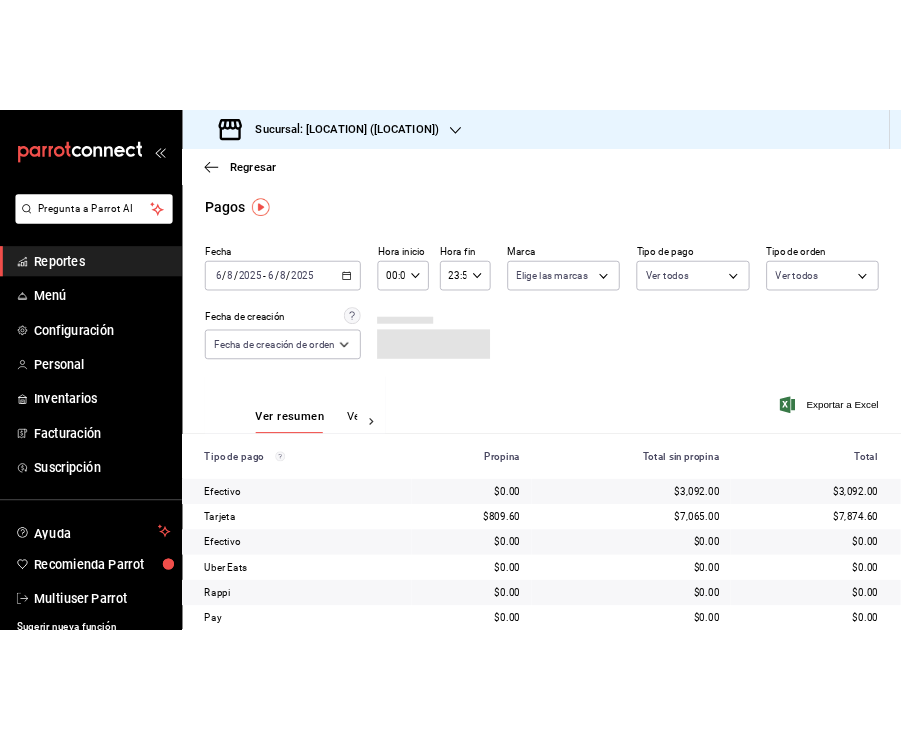 scroll, scrollTop: 70, scrollLeft: 0, axis: vertical 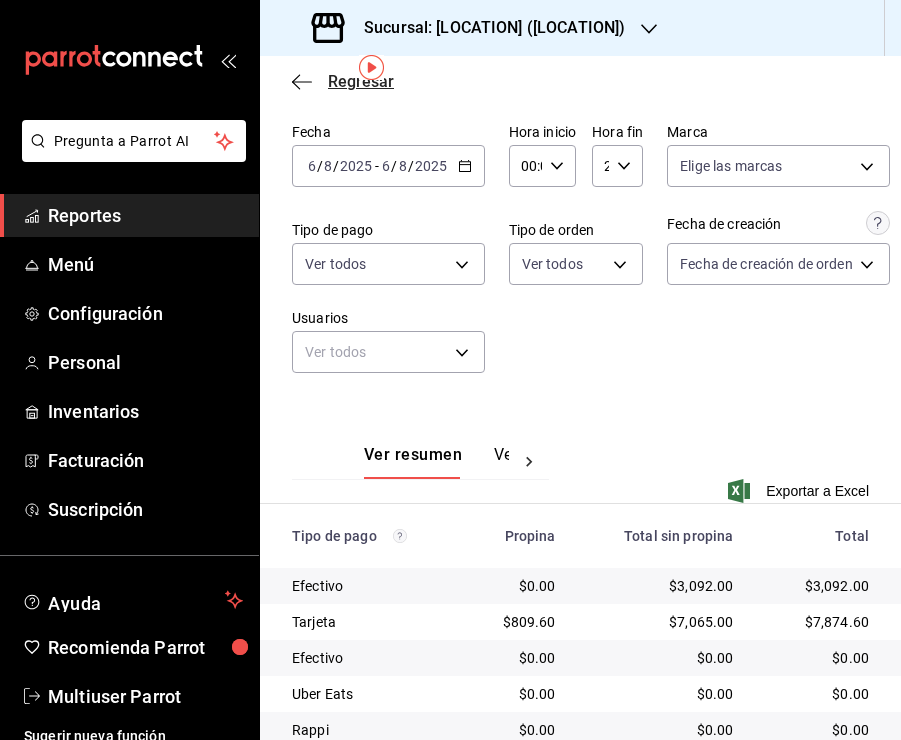 click on "Regresar" at bounding box center (361, 81) 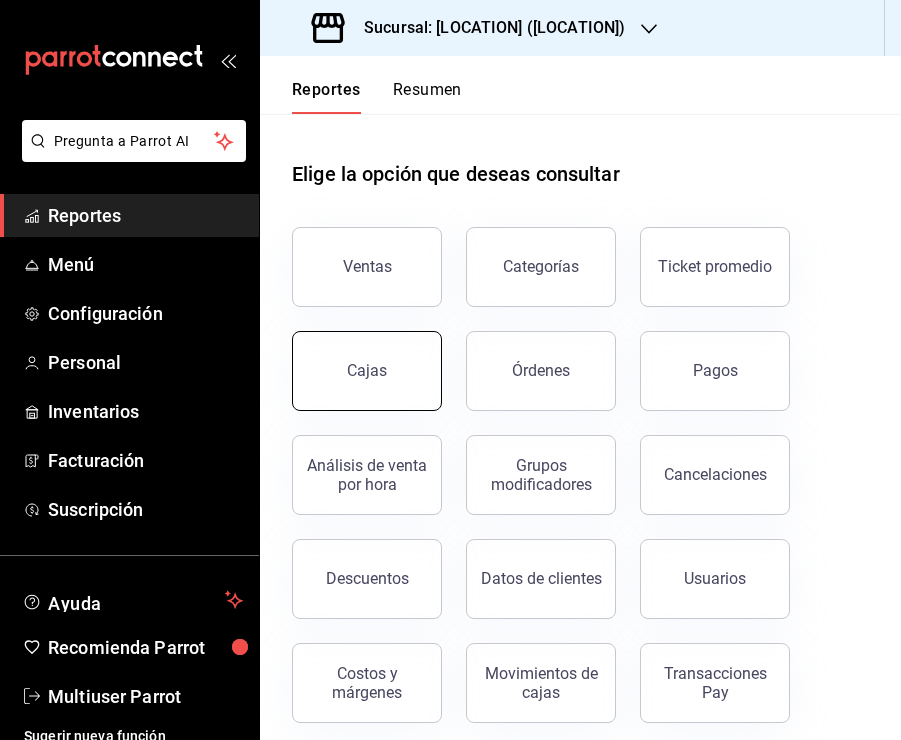 click on "Cajas" at bounding box center (367, 370) 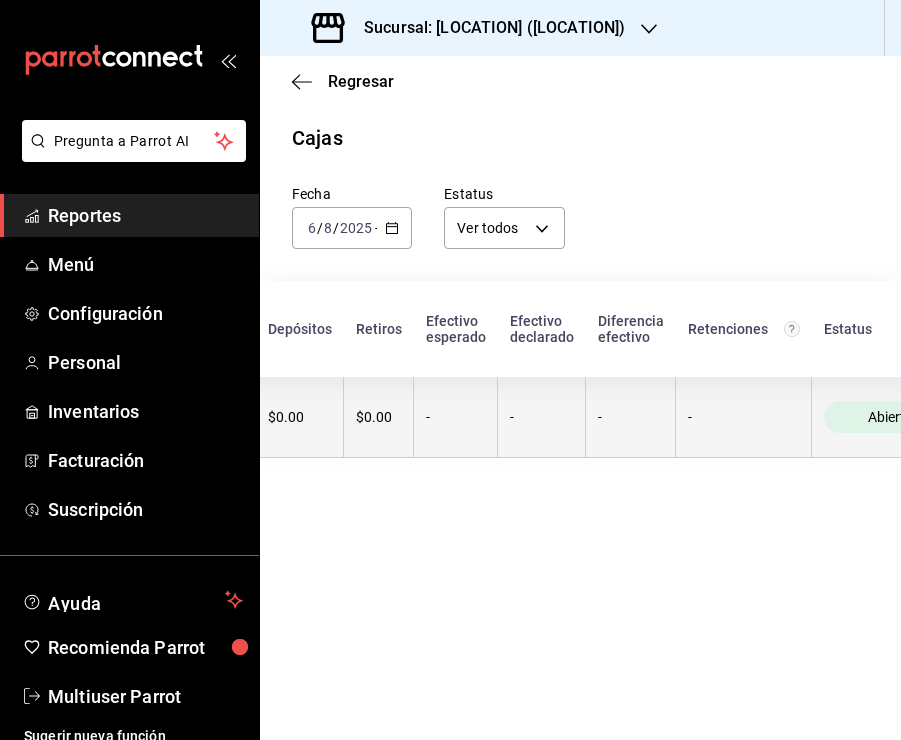 scroll, scrollTop: 0, scrollLeft: 464, axis: horizontal 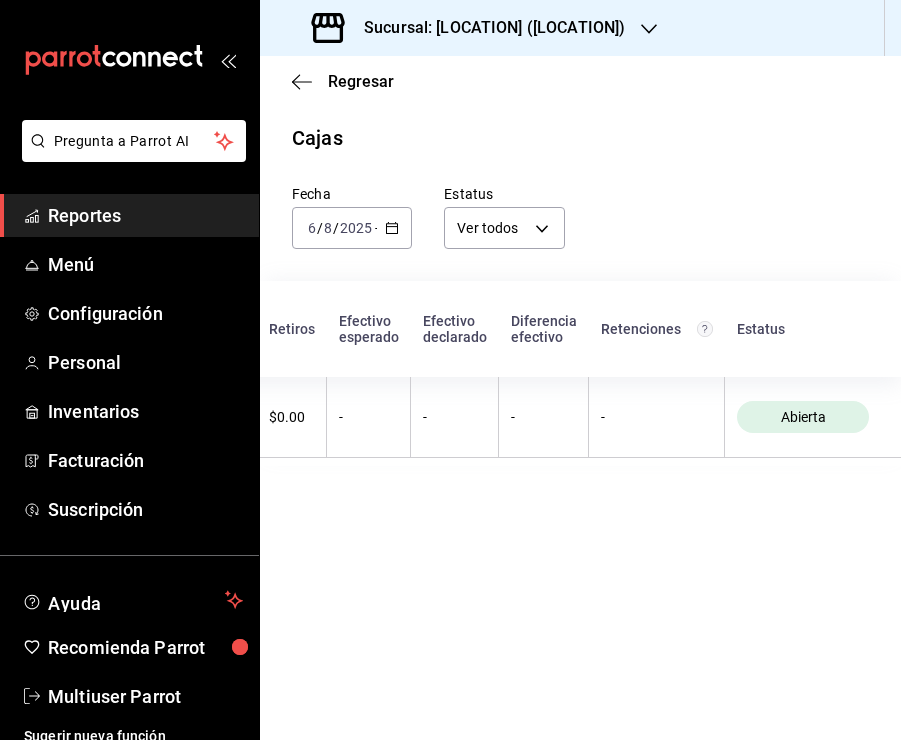 click on "2025-08-06 6 / 8 / 2025 - 2025-08-06 6 / 8 / 2025" at bounding box center [352, 228] 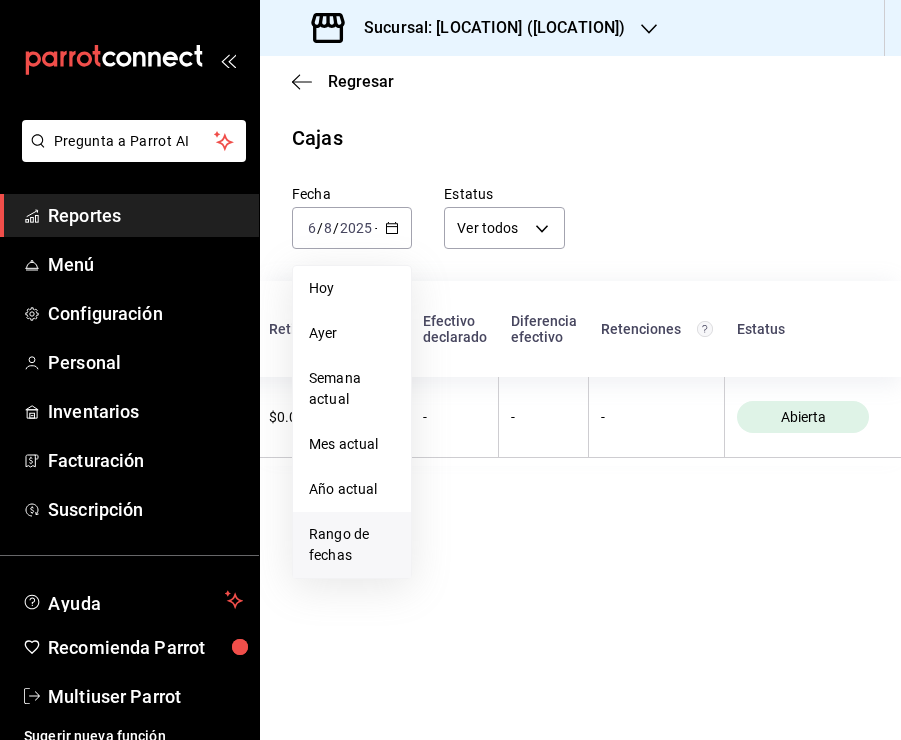 click on "Rango de fechas" at bounding box center (352, 545) 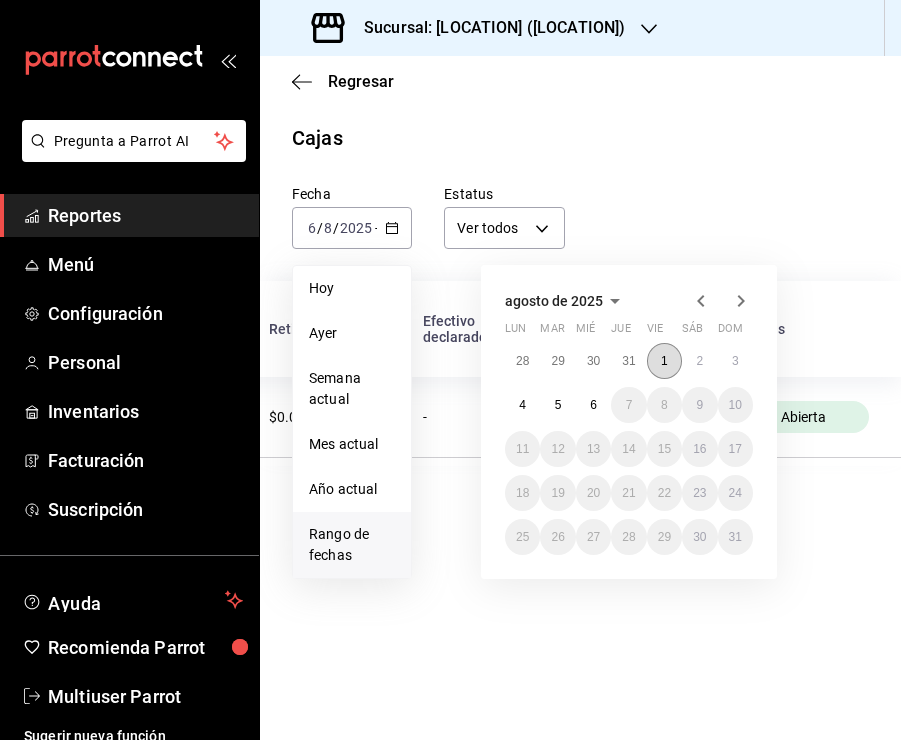 click on "1" at bounding box center [664, 361] 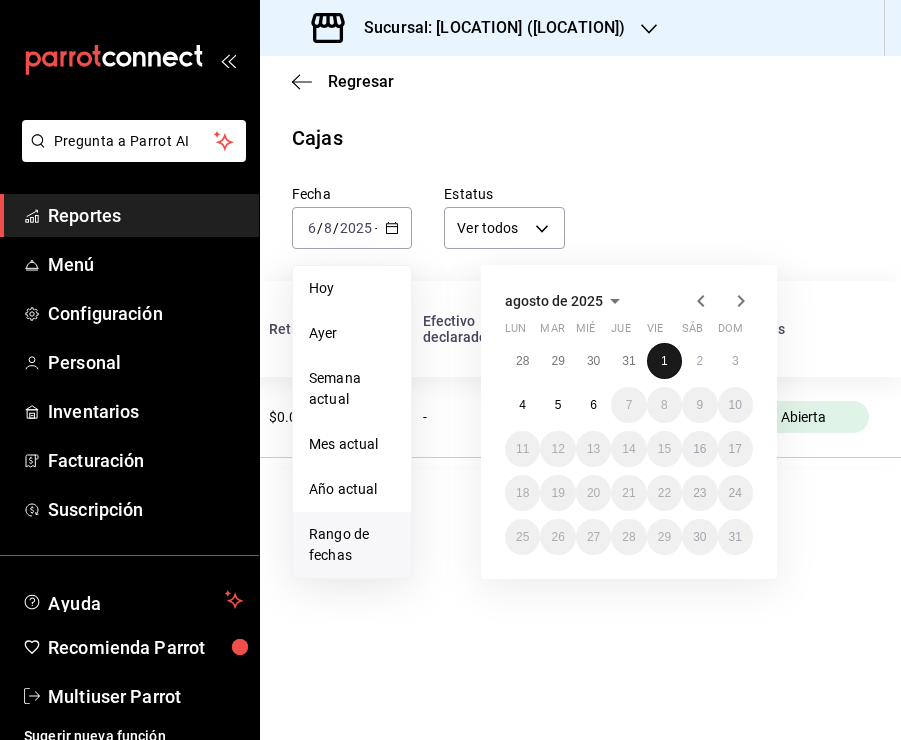 click on "1" at bounding box center [664, 361] 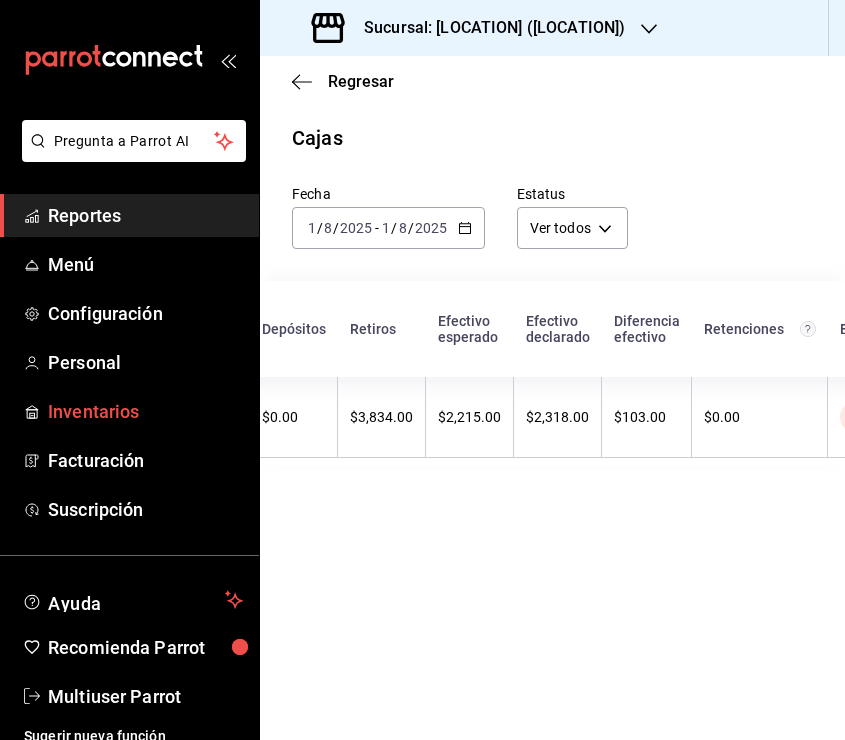 scroll, scrollTop: 0, scrollLeft: 476, axis: horizontal 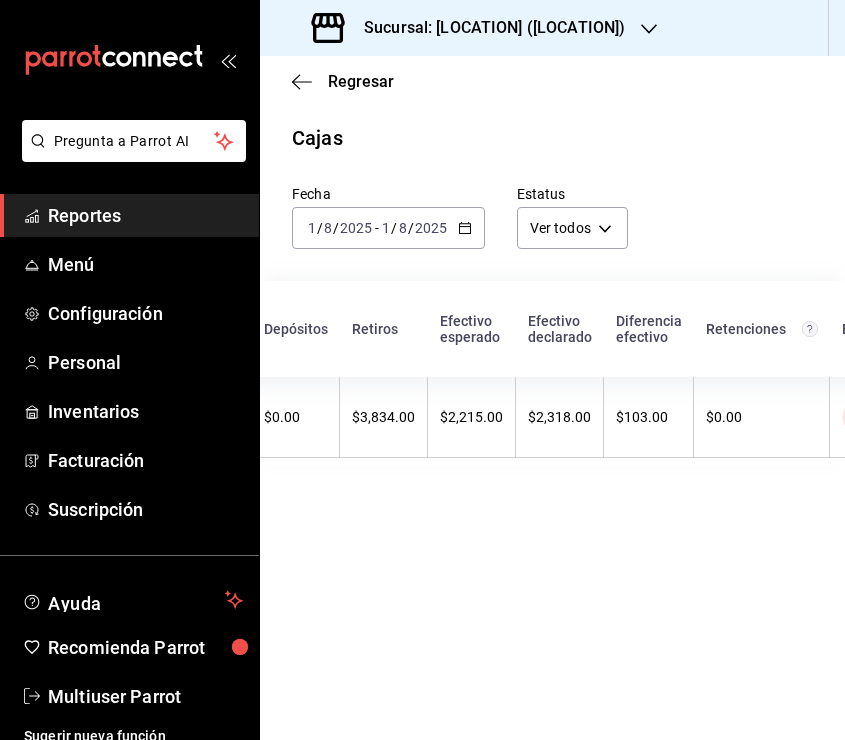 click 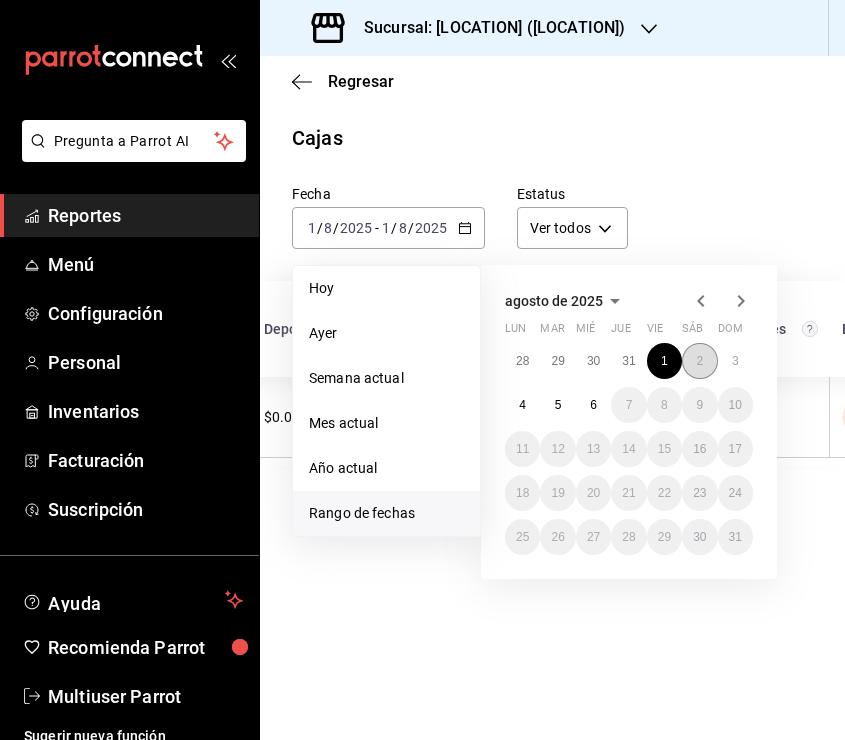 click on "2" at bounding box center [699, 361] 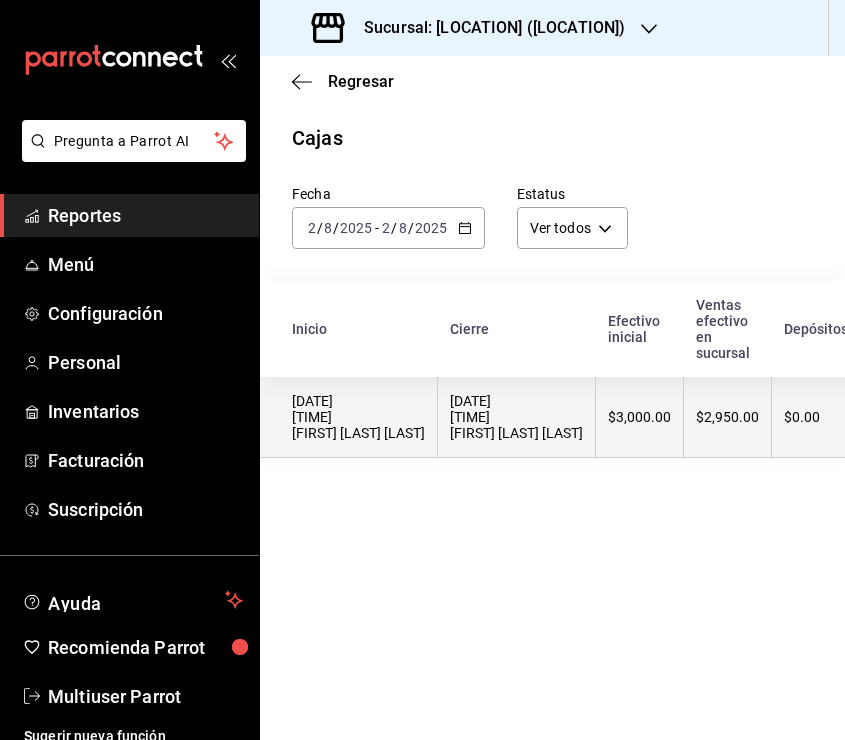 click on "[DATE]
[TIME]
[FIRST] [LAST] [LAST]" at bounding box center [516, 417] 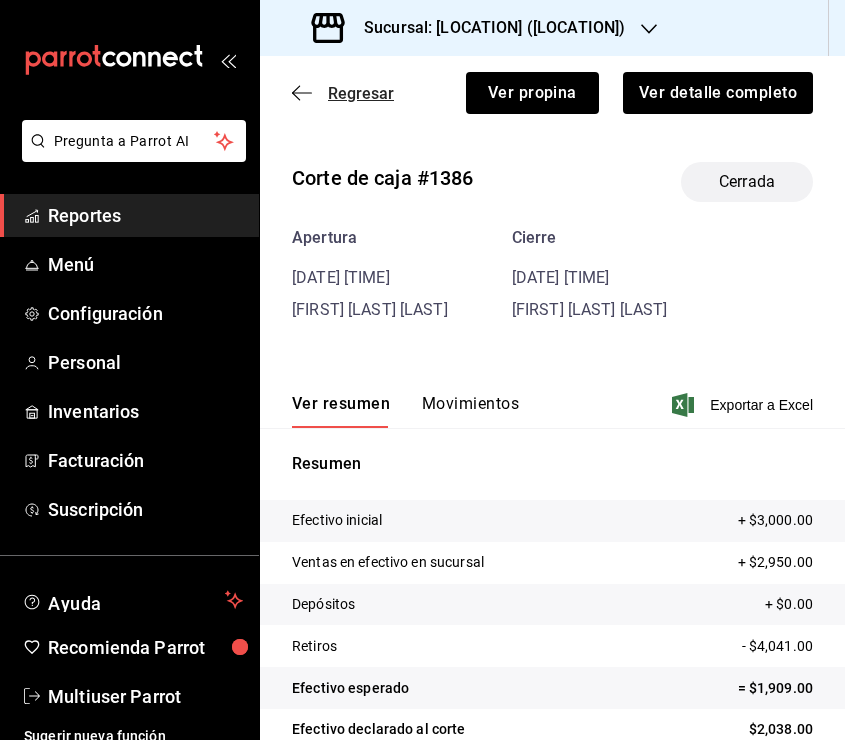 click 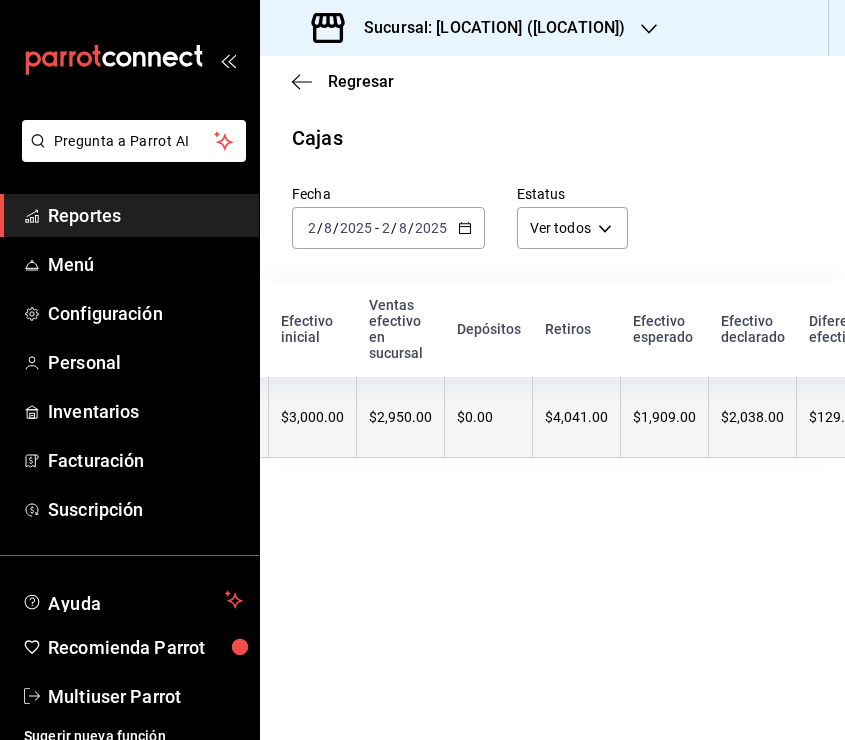 scroll, scrollTop: 0, scrollLeft: 334, axis: horizontal 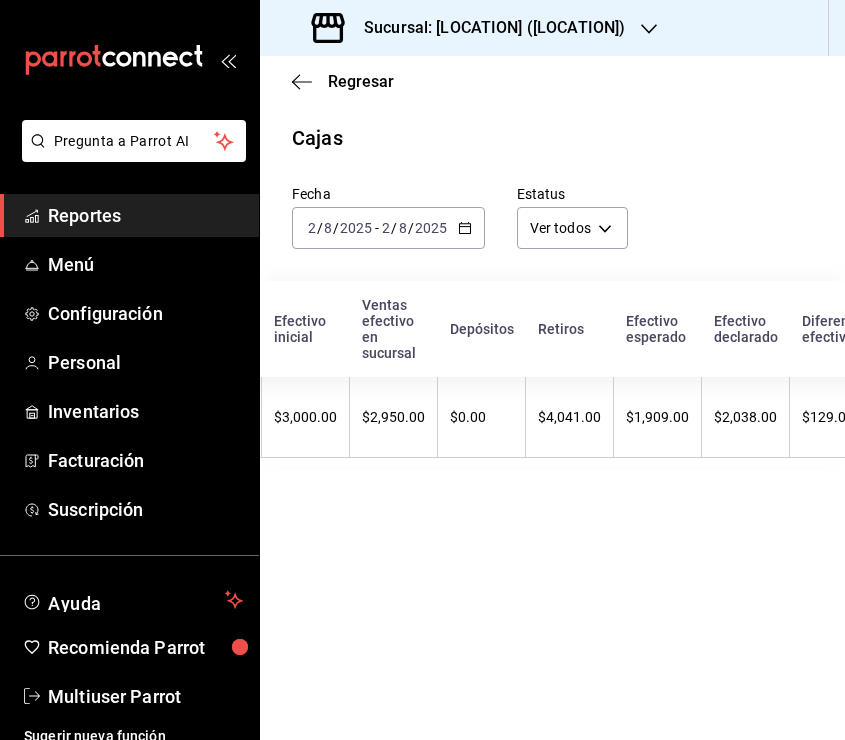 click 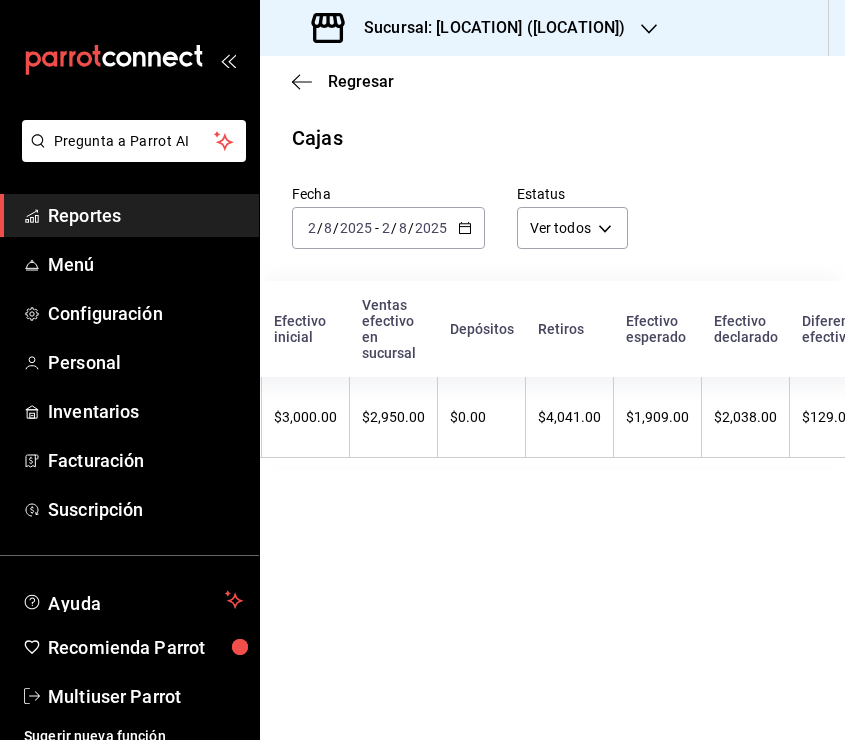 click on "2025-08-02 2 / 8 / 2025 - 2025-08-02 2 / 8 / 2025" at bounding box center (388, 228) 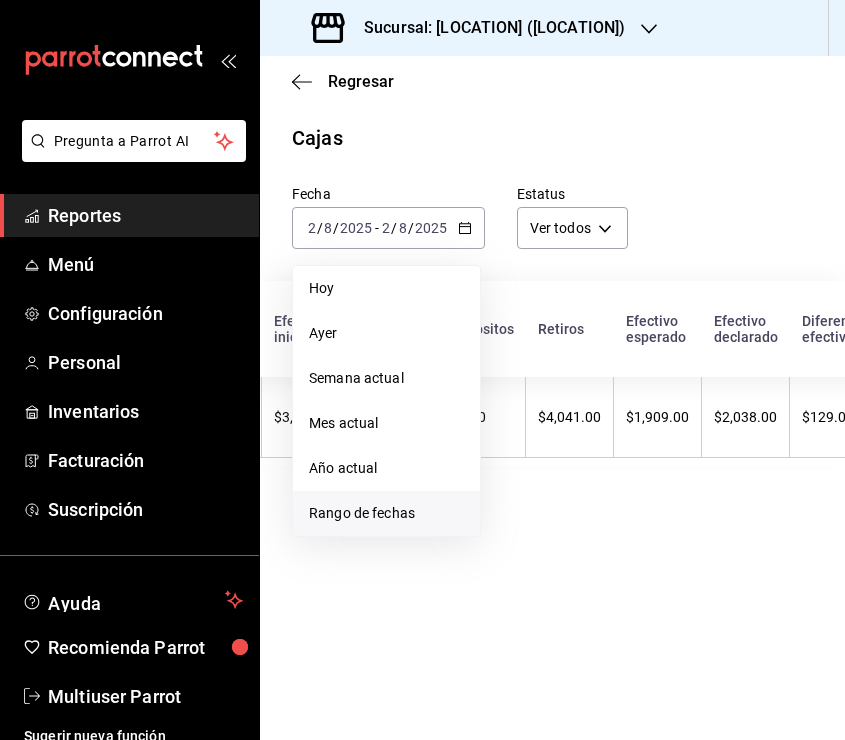 click on "Rango de fechas" at bounding box center [386, 513] 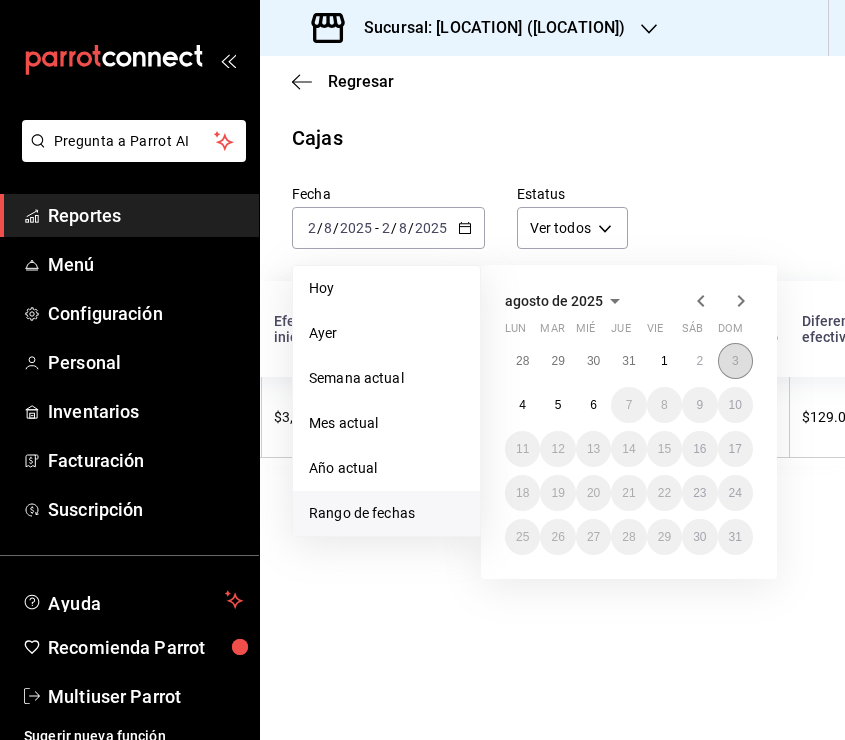 click on "3" at bounding box center (735, 361) 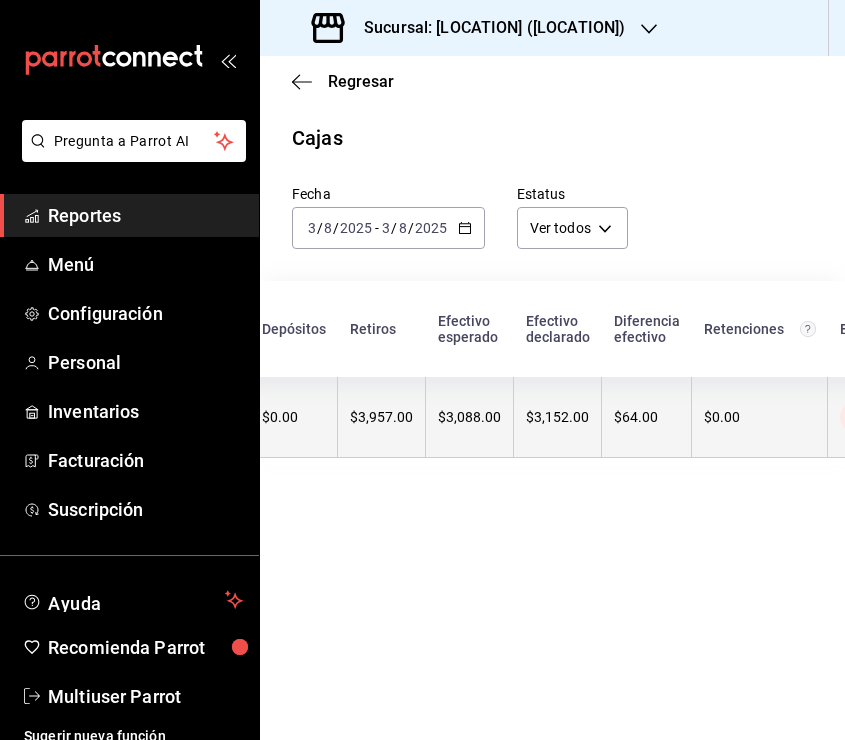 scroll, scrollTop: 0, scrollLeft: 489, axis: horizontal 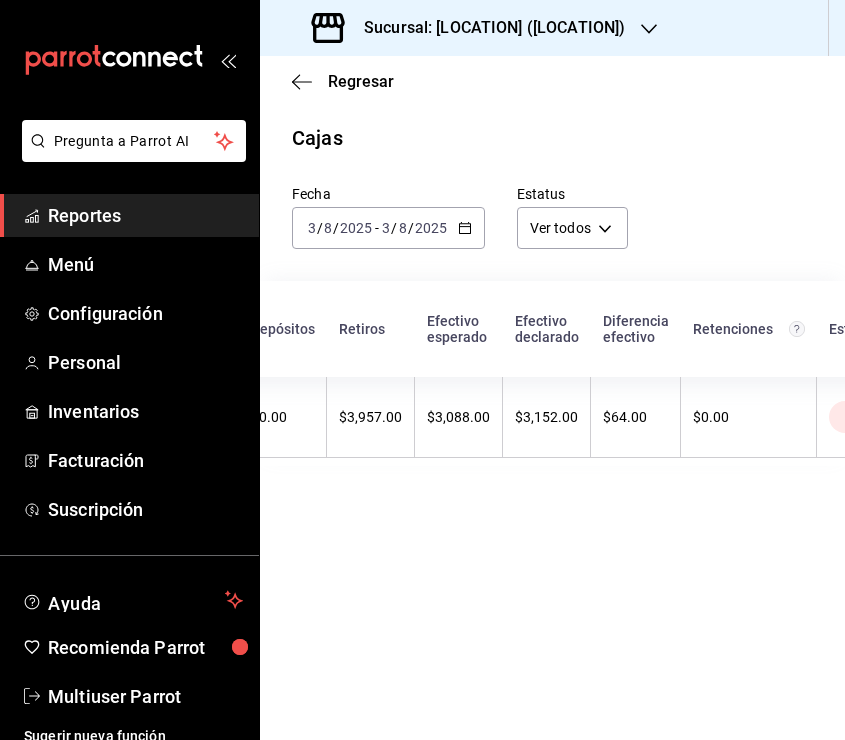 click on "2025-08-03 3 / 8 / 2025 - 2025-08-03 3 / 8 / 2025" at bounding box center [388, 228] 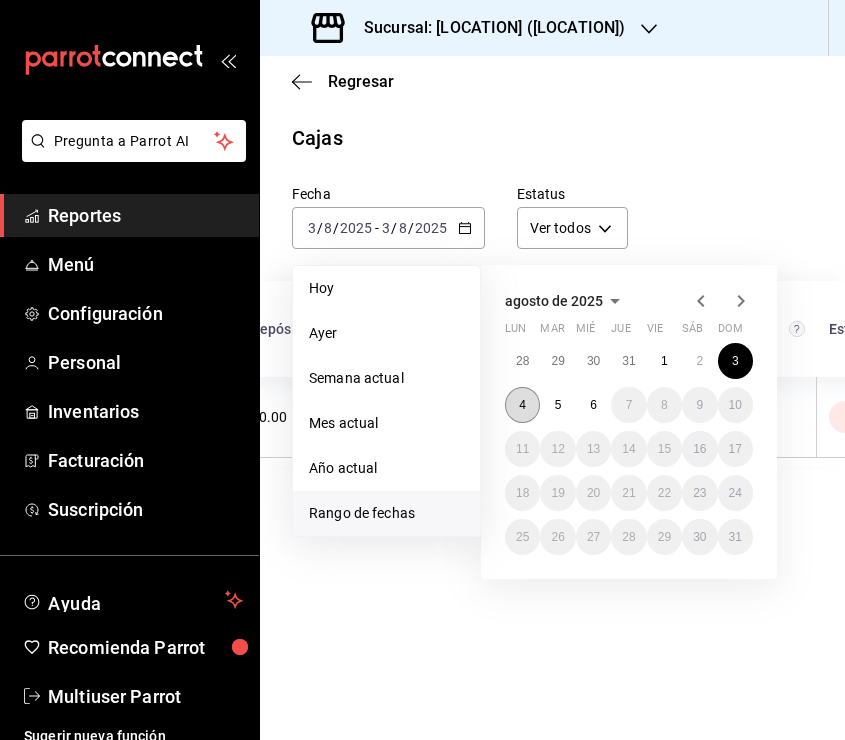 click on "4" at bounding box center (522, 405) 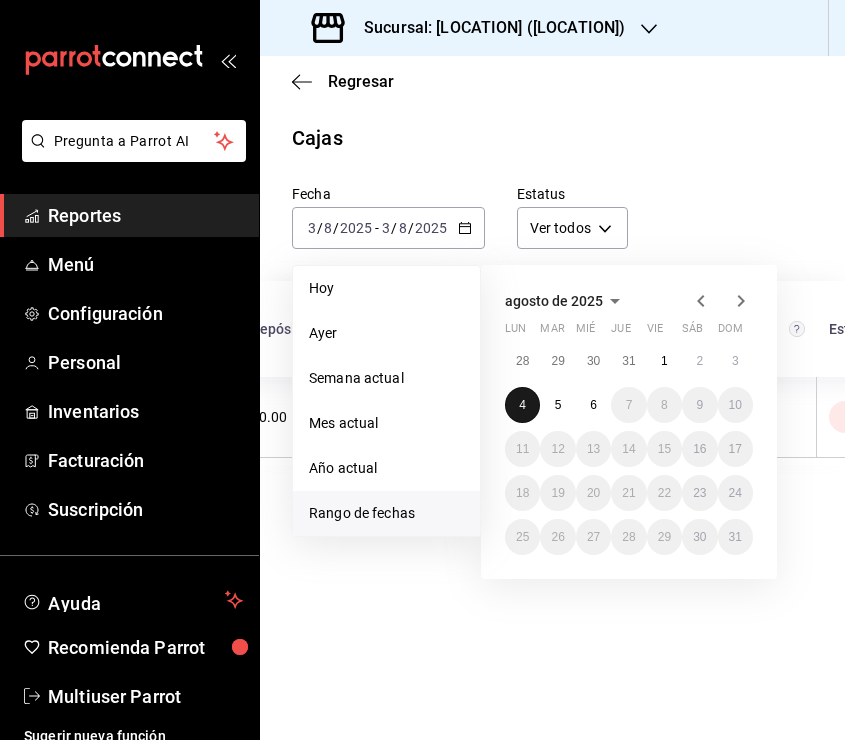 click on "4" at bounding box center (522, 405) 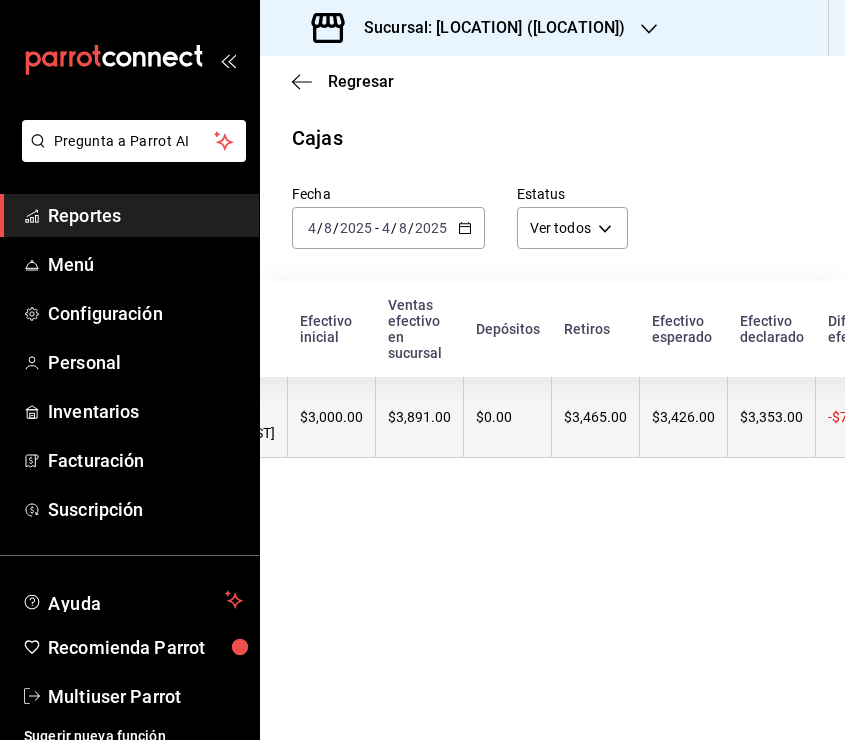 scroll, scrollTop: 0, scrollLeft: 268, axis: horizontal 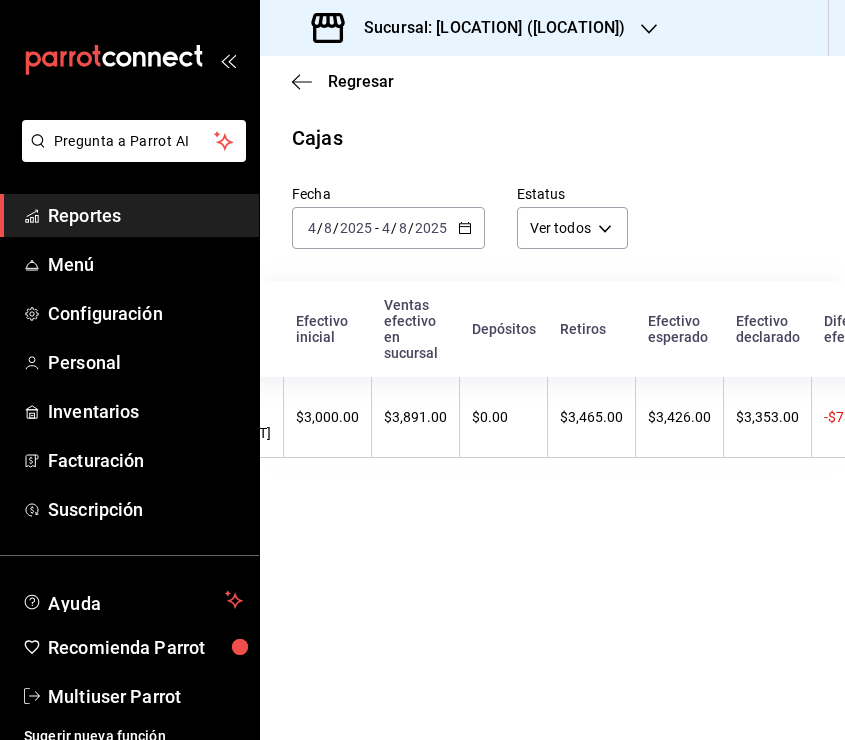 click 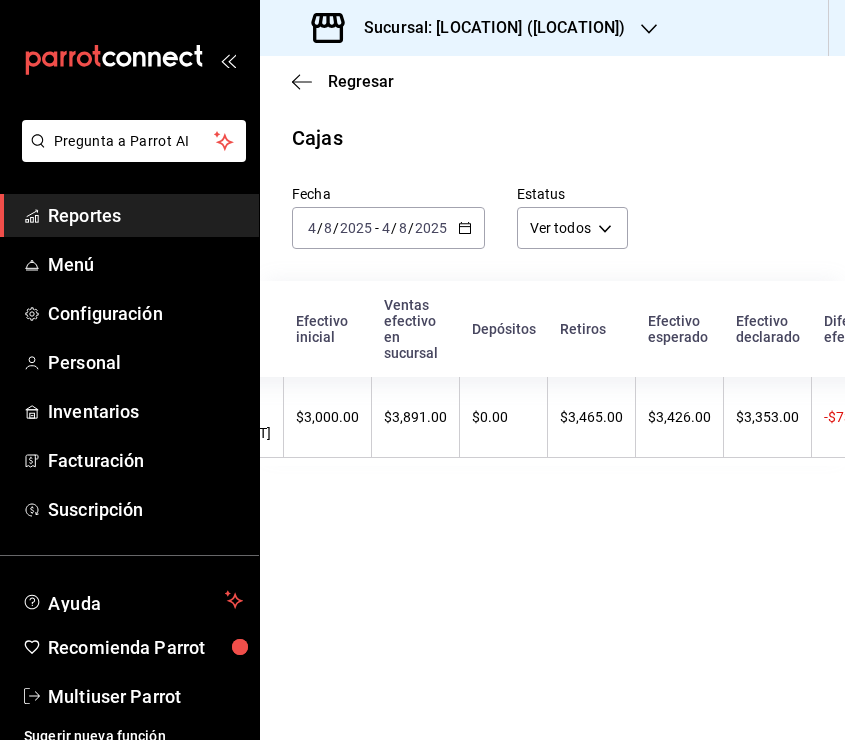 click 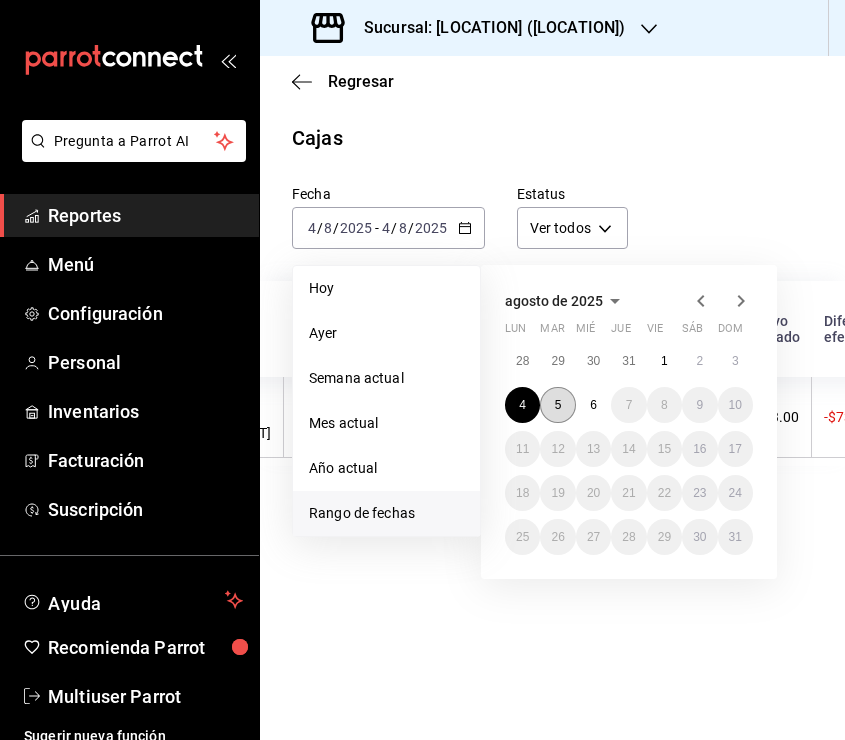 click on "5" at bounding box center (557, 405) 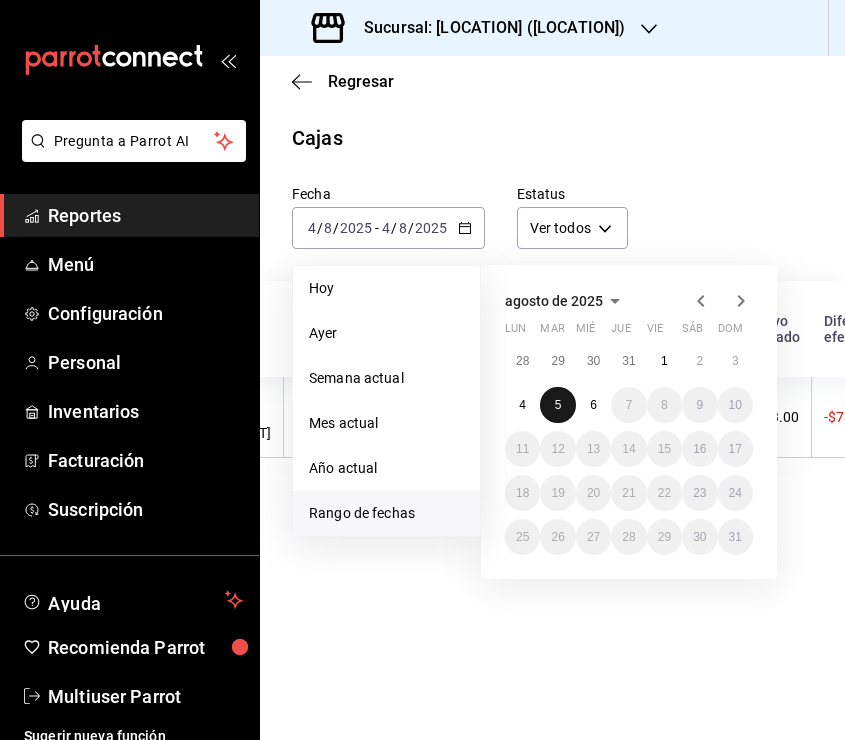 click on "5" at bounding box center [557, 405] 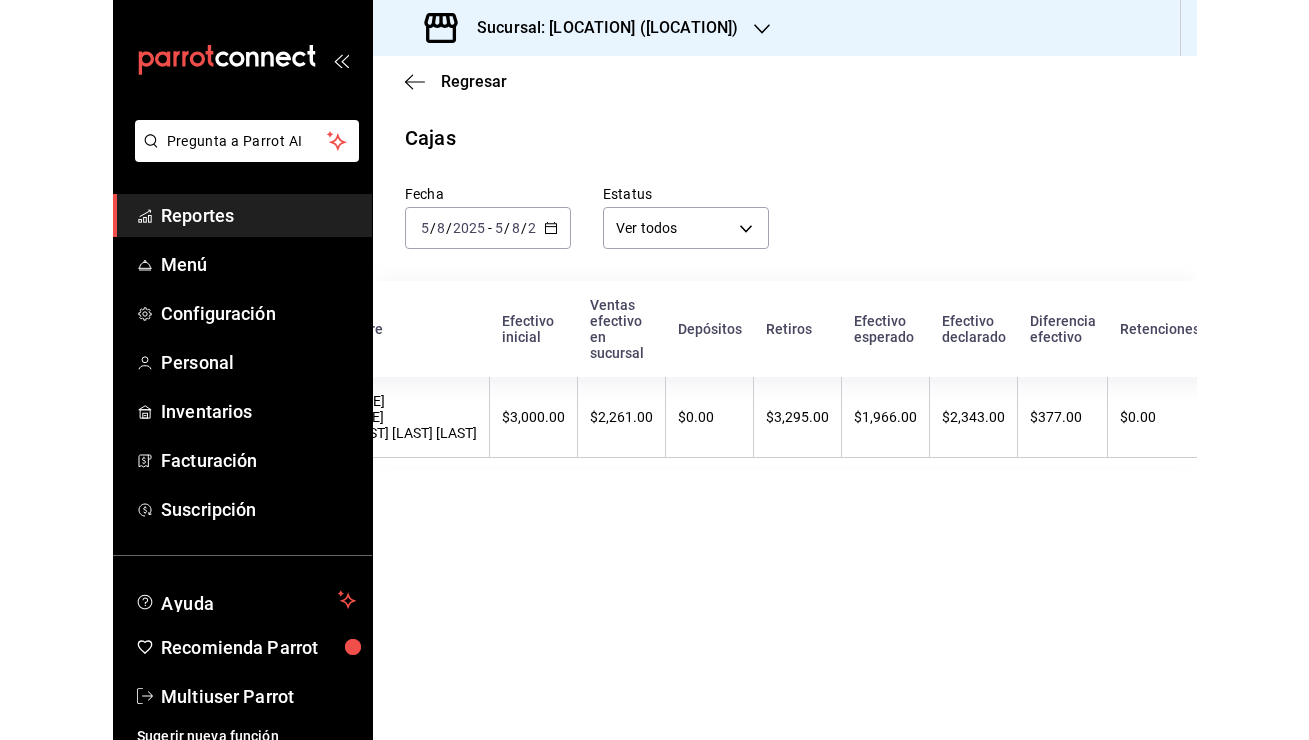 scroll, scrollTop: 0, scrollLeft: 123, axis: horizontal 